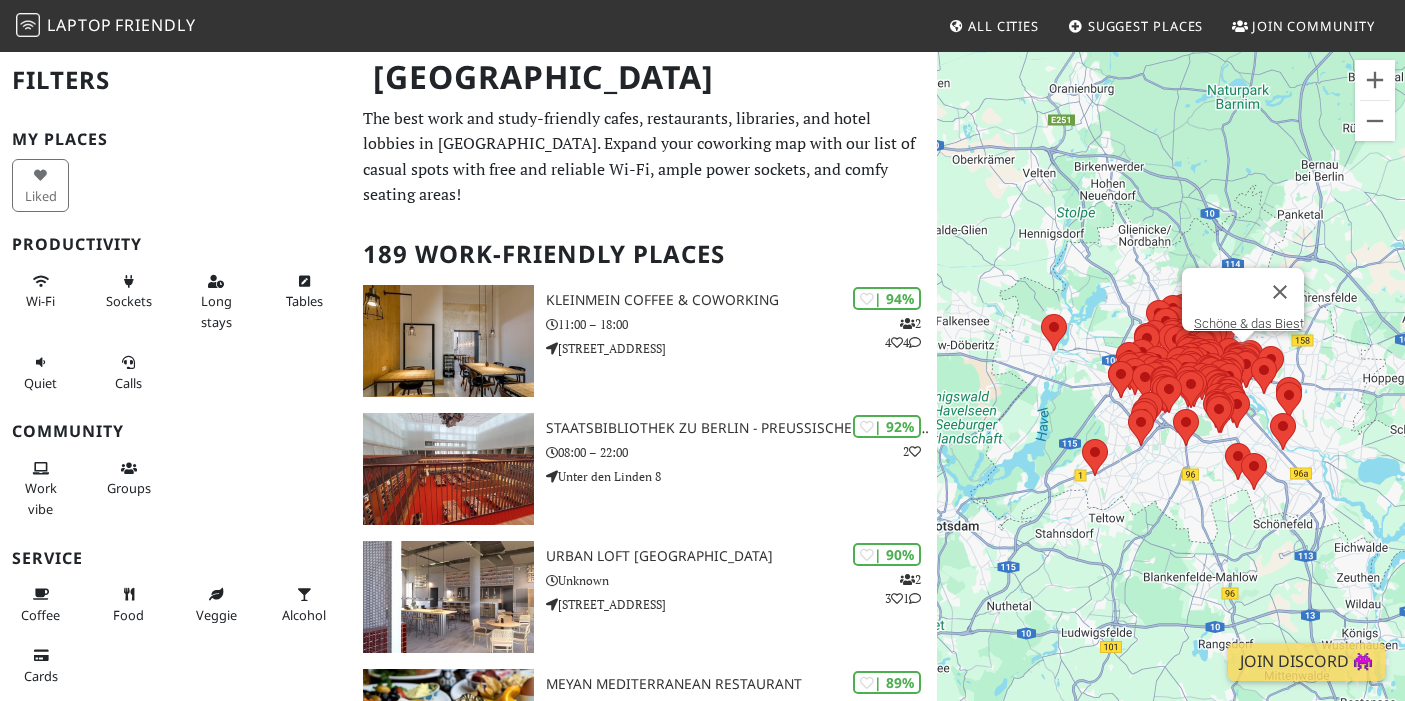 scroll, scrollTop: 0, scrollLeft: 0, axis: both 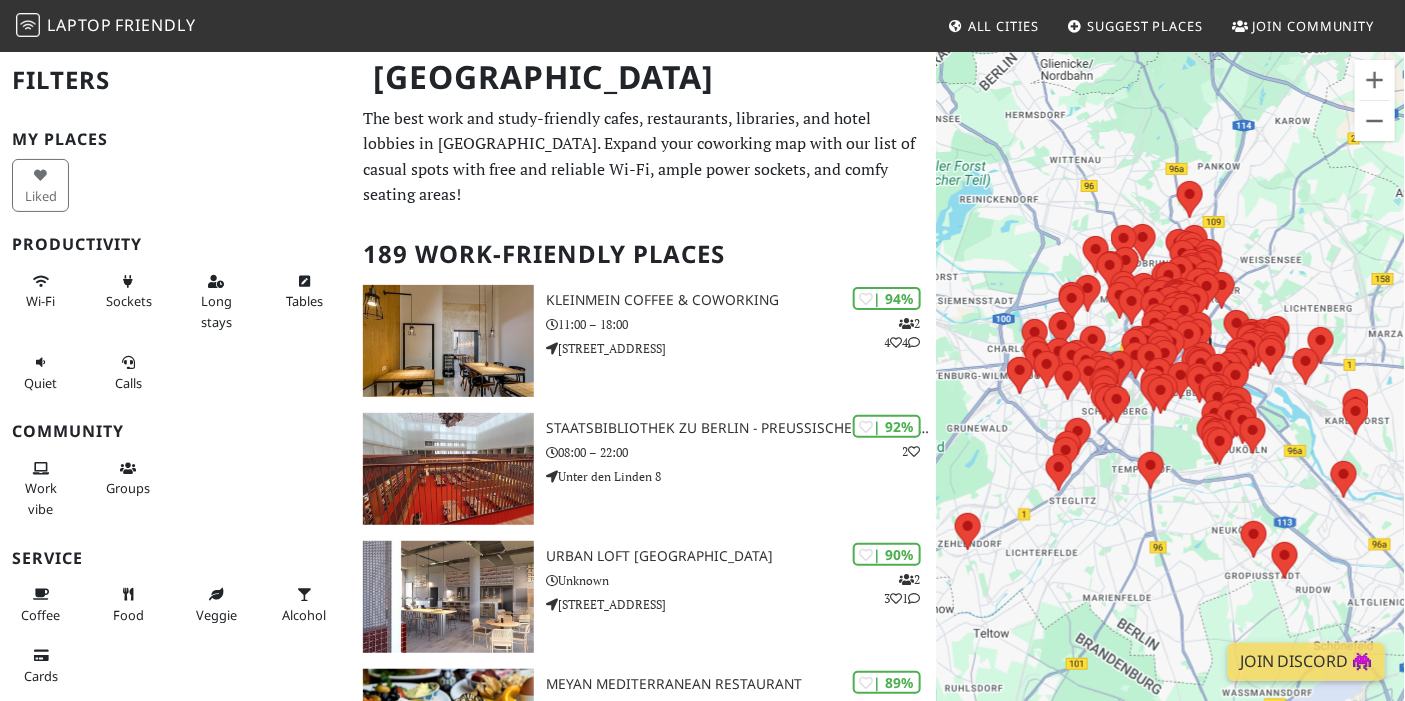 click on "To navigate, press the arrow keys." at bounding box center (1171, 400) 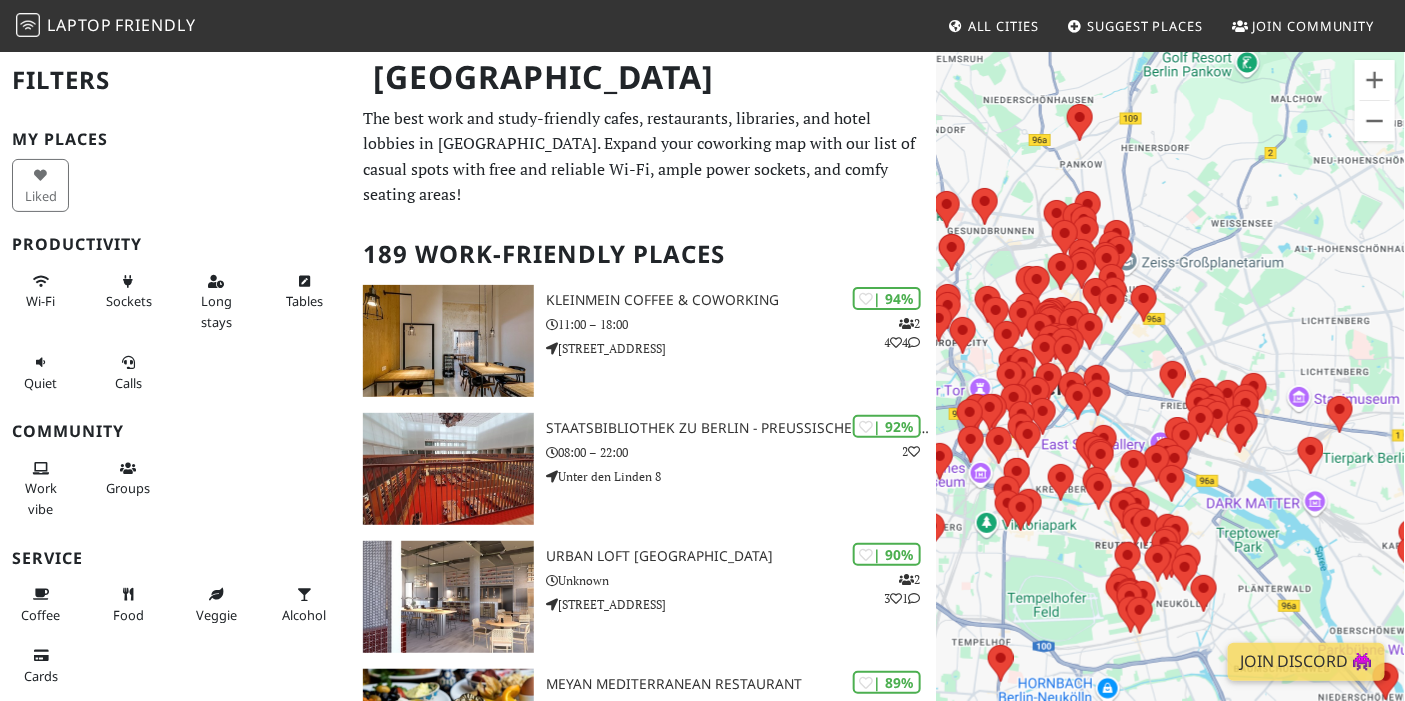 click on "To navigate, press the arrow keys." at bounding box center (1171, 400) 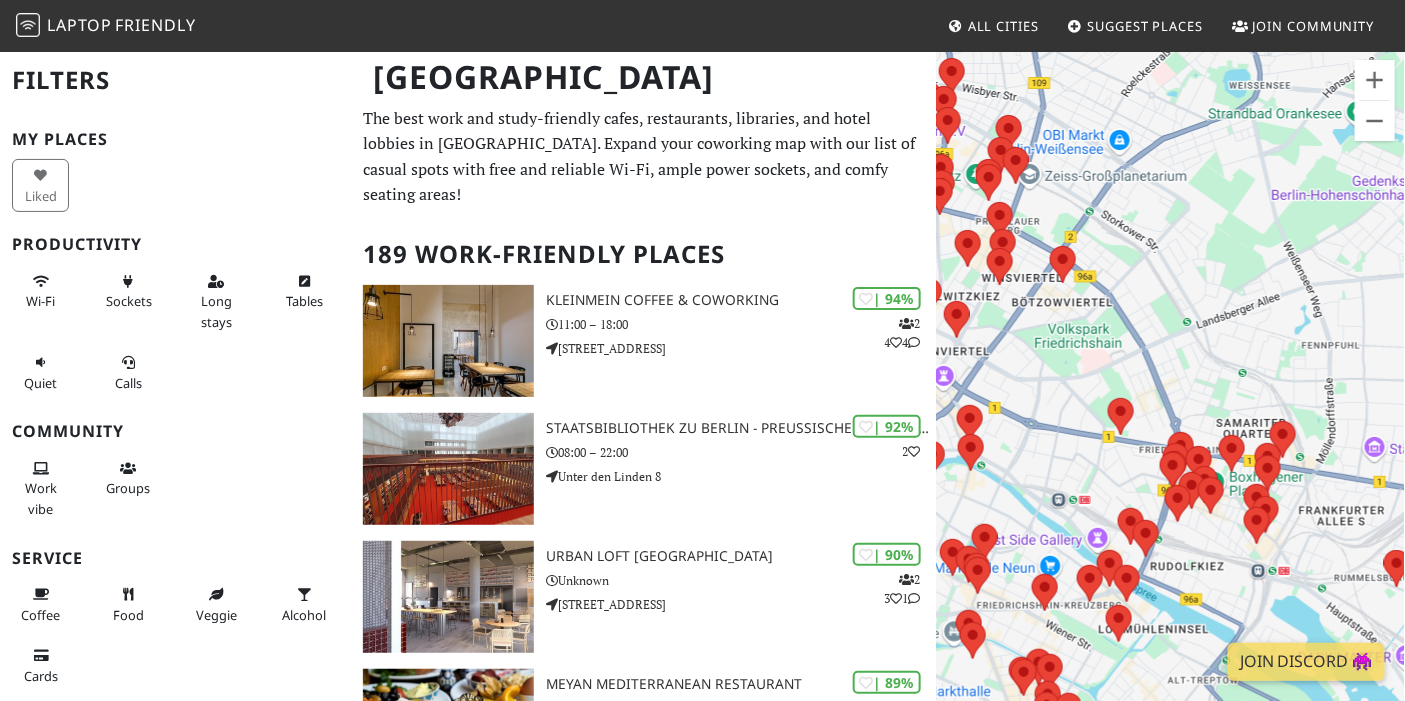 click on "To navigate, press the arrow keys." at bounding box center (1171, 400) 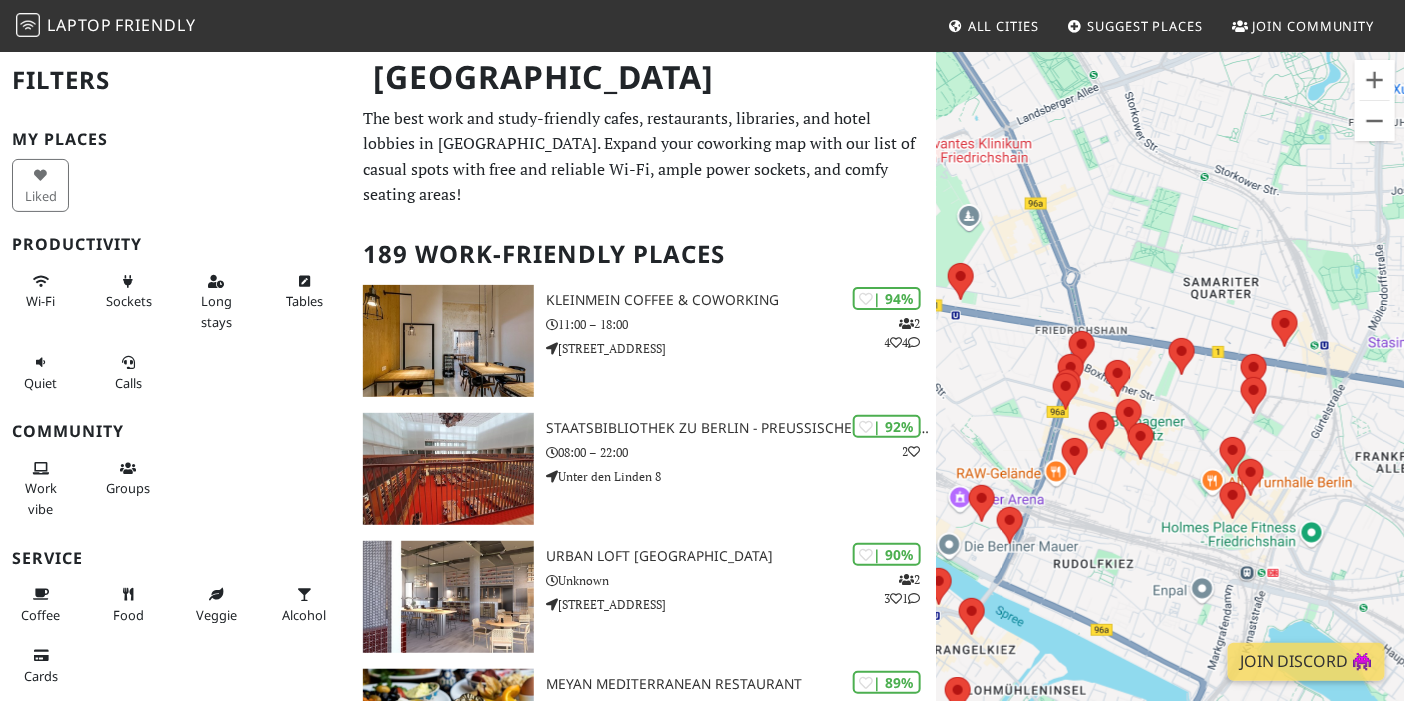 drag, startPoint x: 1239, startPoint y: 462, endPoint x: 1184, endPoint y: 423, distance: 67.424034 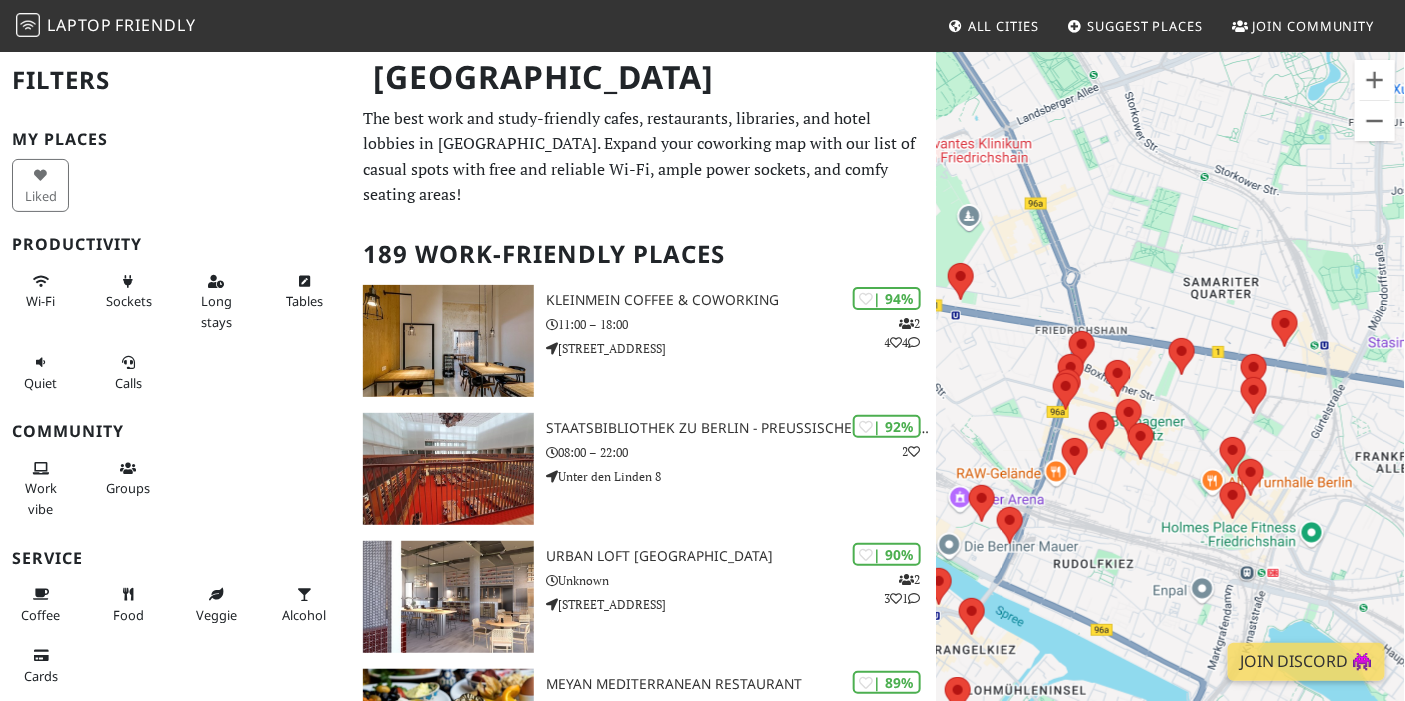 click on "To navigate, press the arrow keys." at bounding box center [1171, 400] 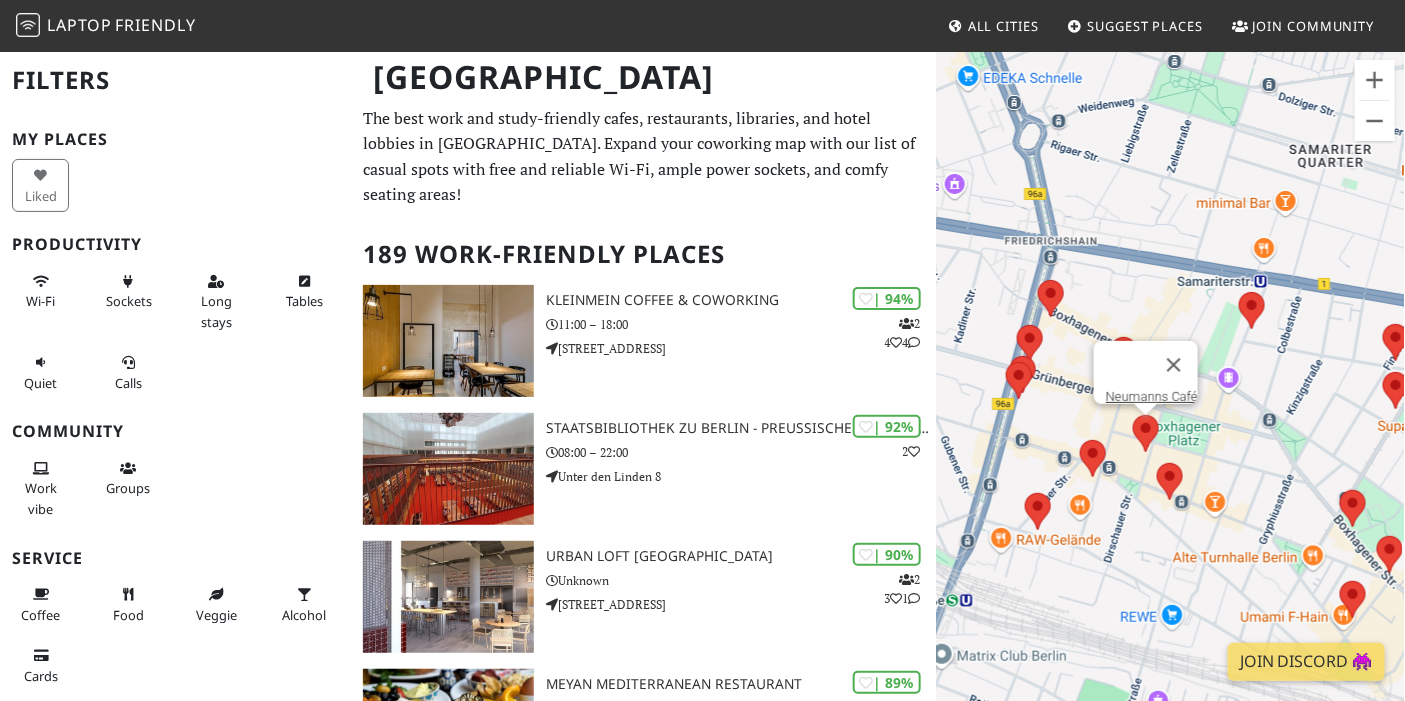click at bounding box center [1146, 433] 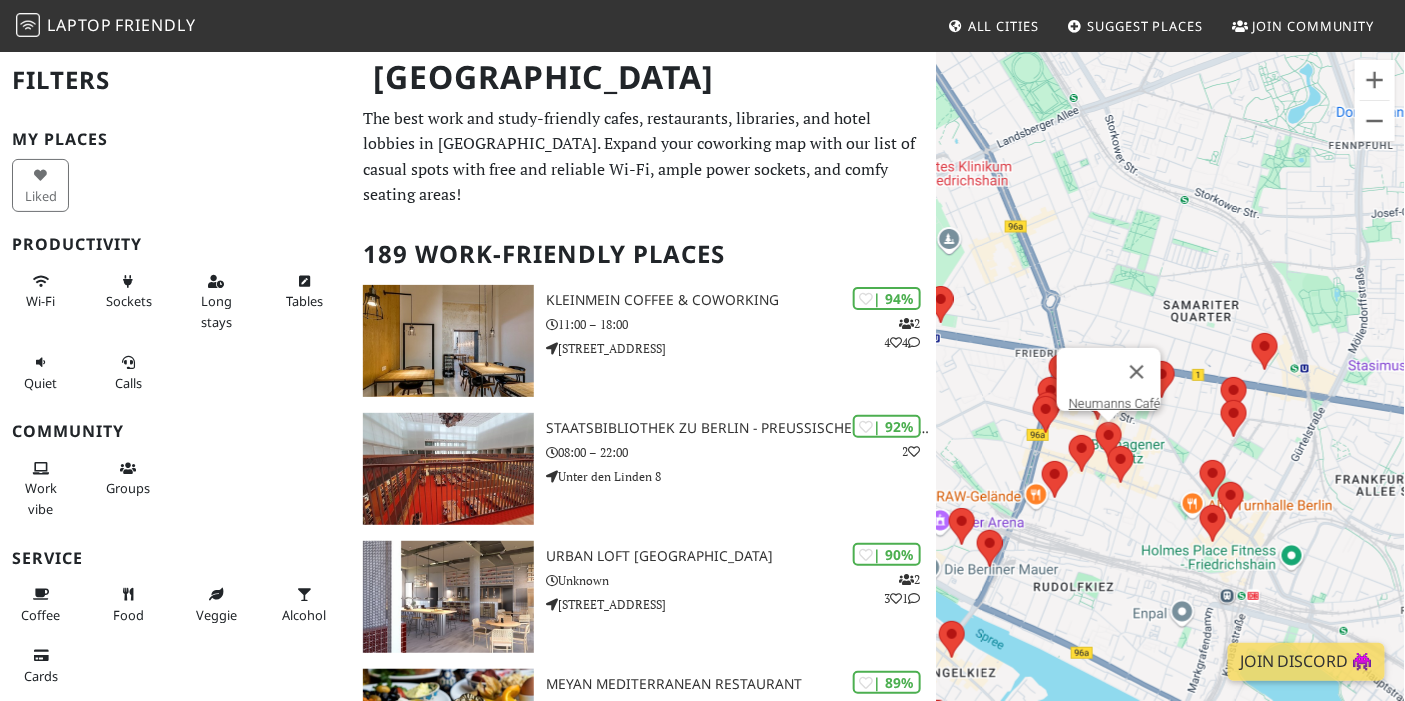 drag, startPoint x: 1050, startPoint y: 487, endPoint x: 1181, endPoint y: 335, distance: 200.6614 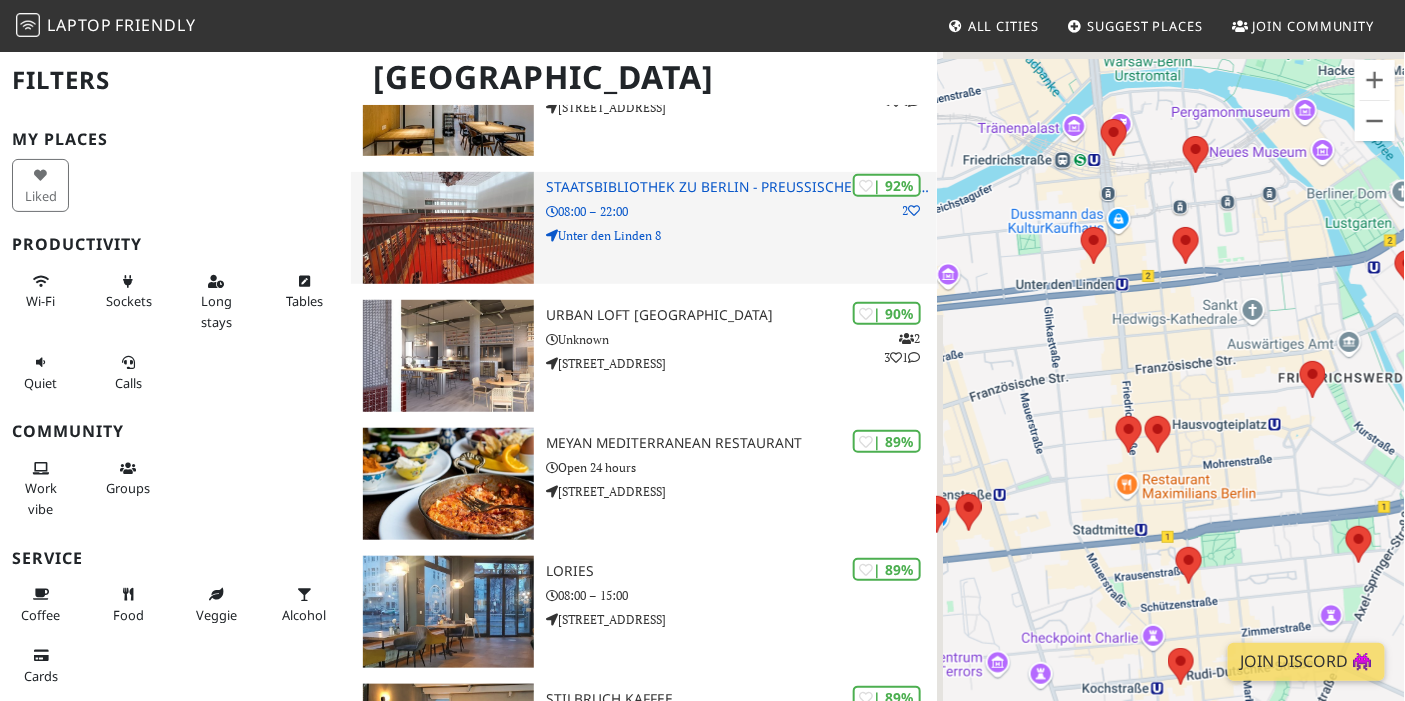 scroll, scrollTop: 242, scrollLeft: 0, axis: vertical 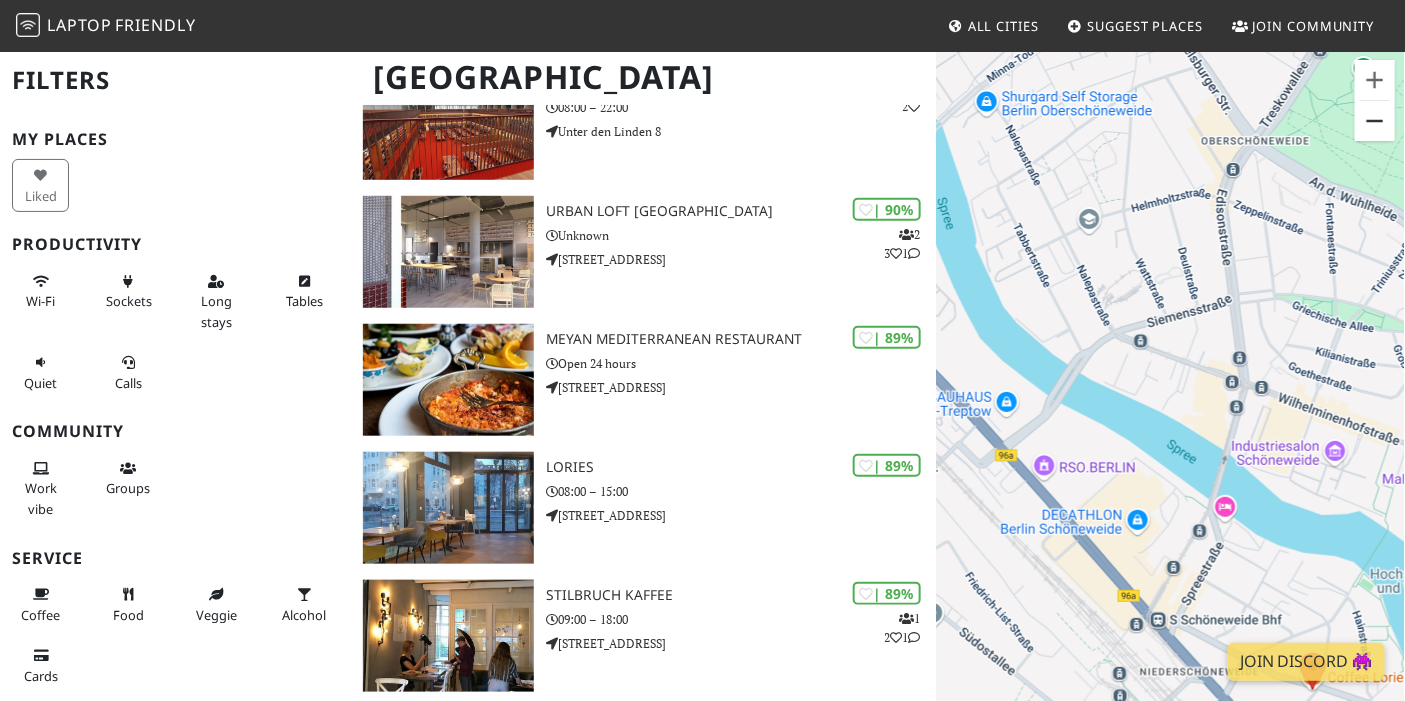 click at bounding box center (1375, 121) 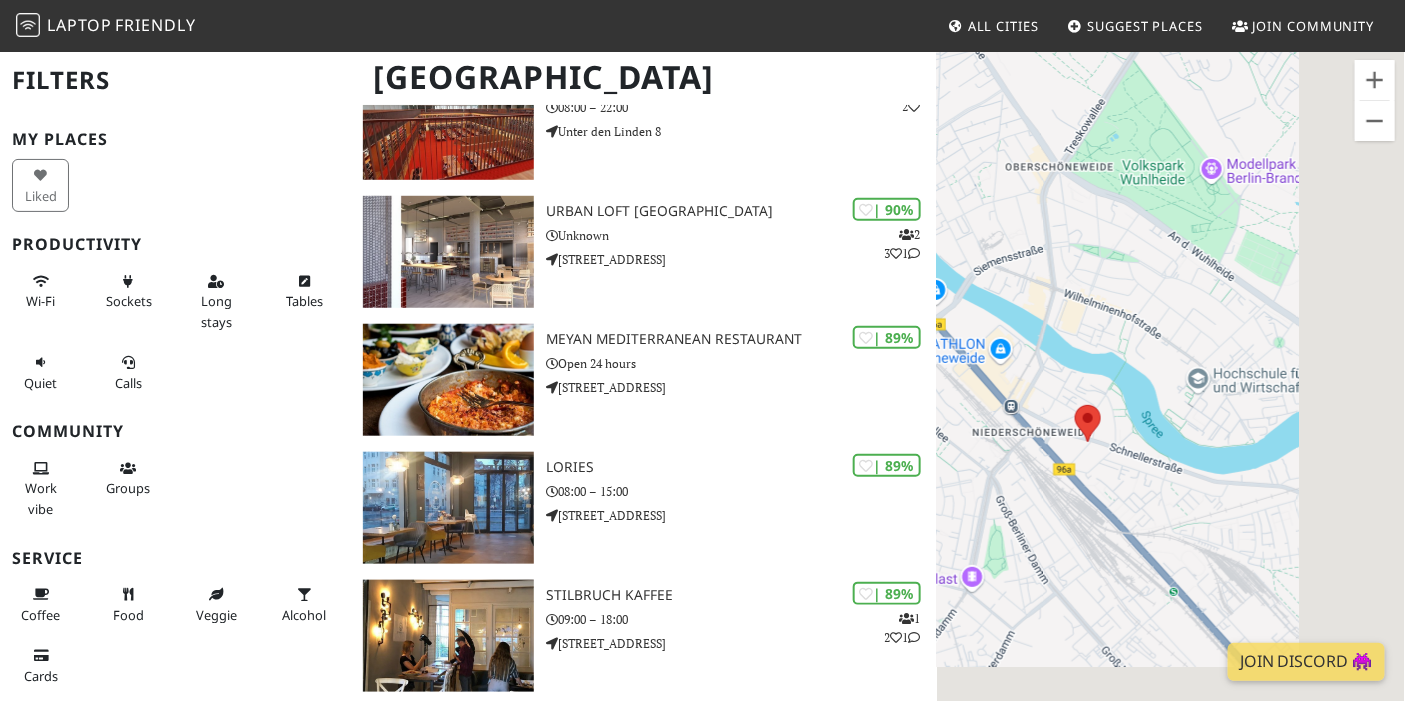 drag, startPoint x: 1192, startPoint y: 282, endPoint x: 1049, endPoint y: 165, distance: 184.76471 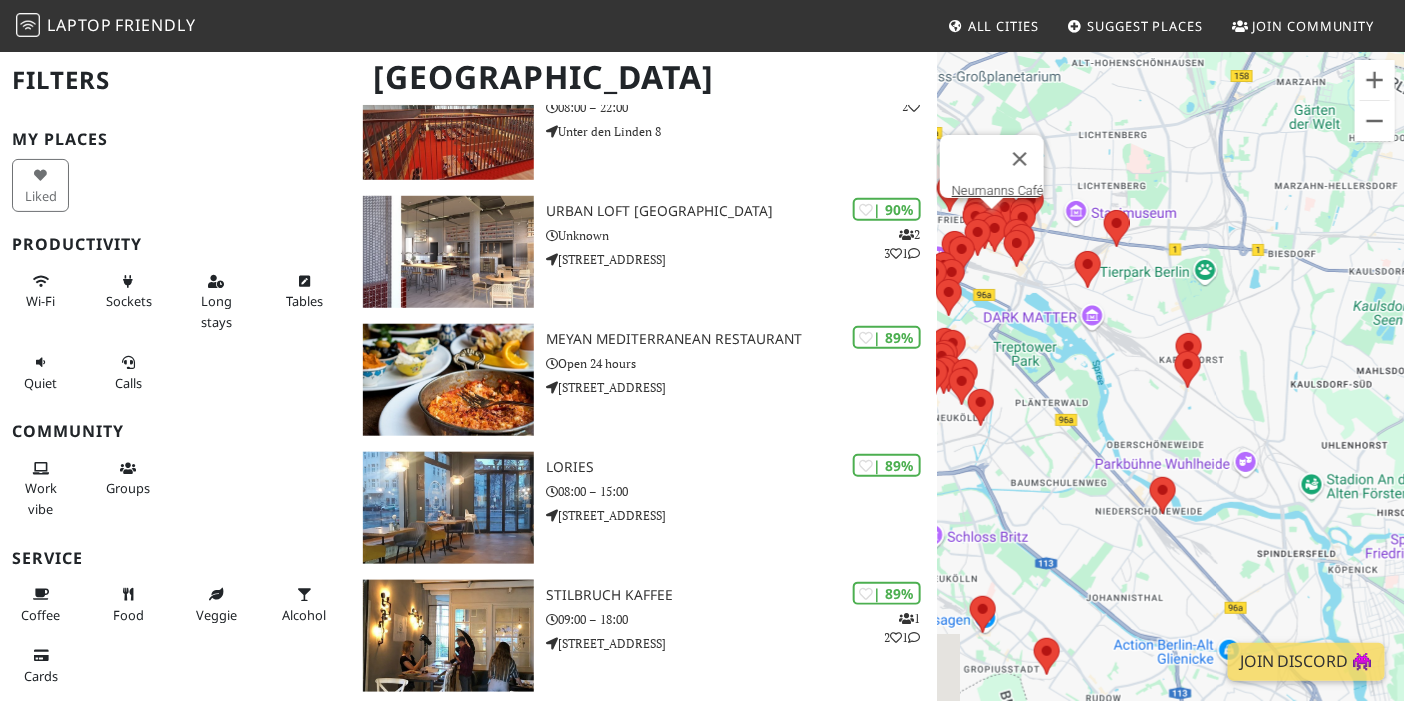 drag, startPoint x: 1164, startPoint y: 339, endPoint x: 1240, endPoint y: 517, distance: 193.54585 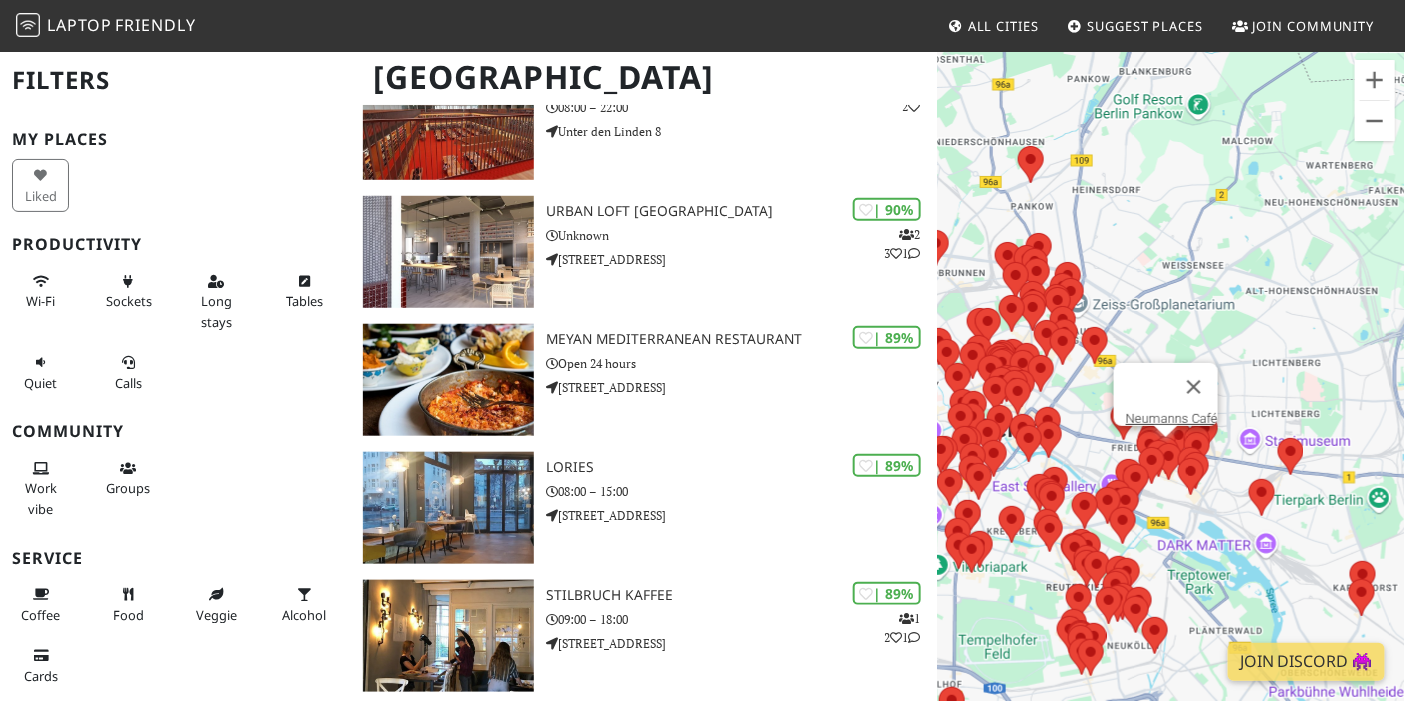 drag, startPoint x: 1074, startPoint y: 291, endPoint x: 1257, endPoint y: 527, distance: 298.63858 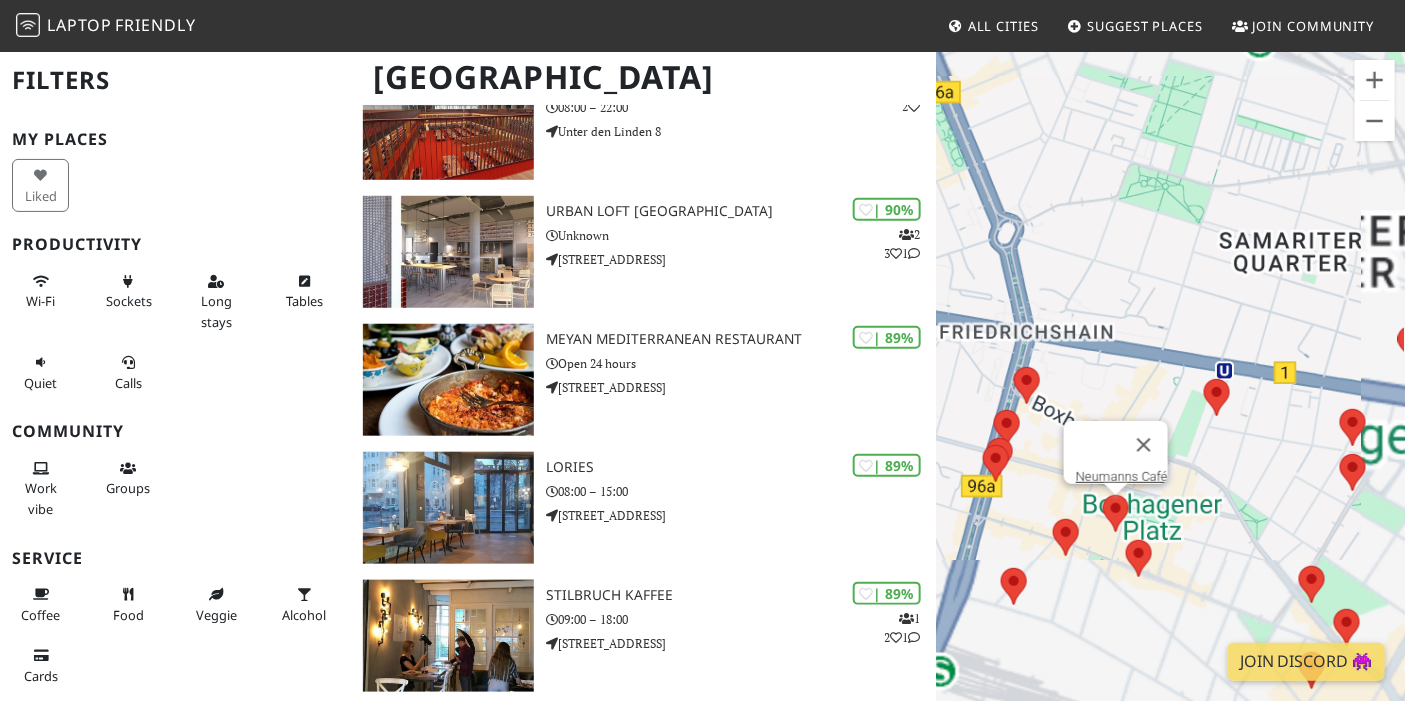 scroll, scrollTop: 306, scrollLeft: 0, axis: vertical 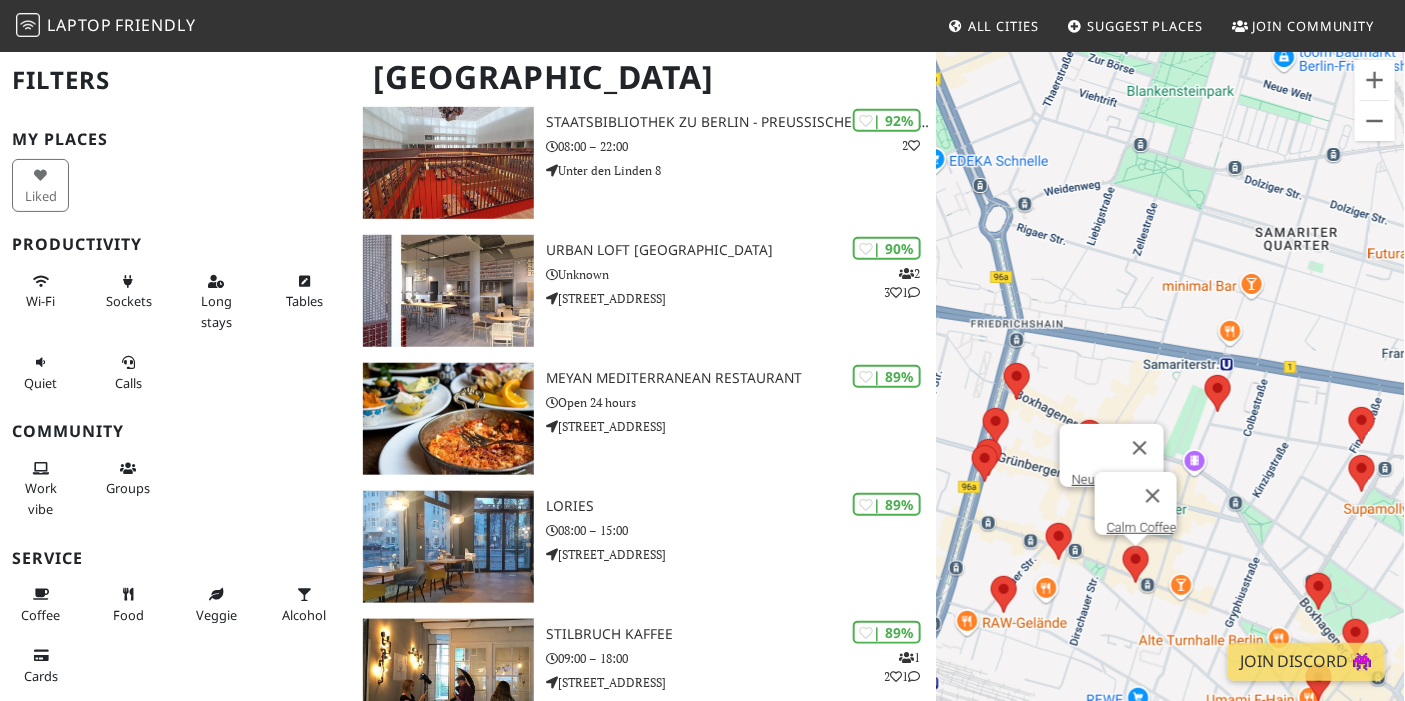 click at bounding box center (1136, 564) 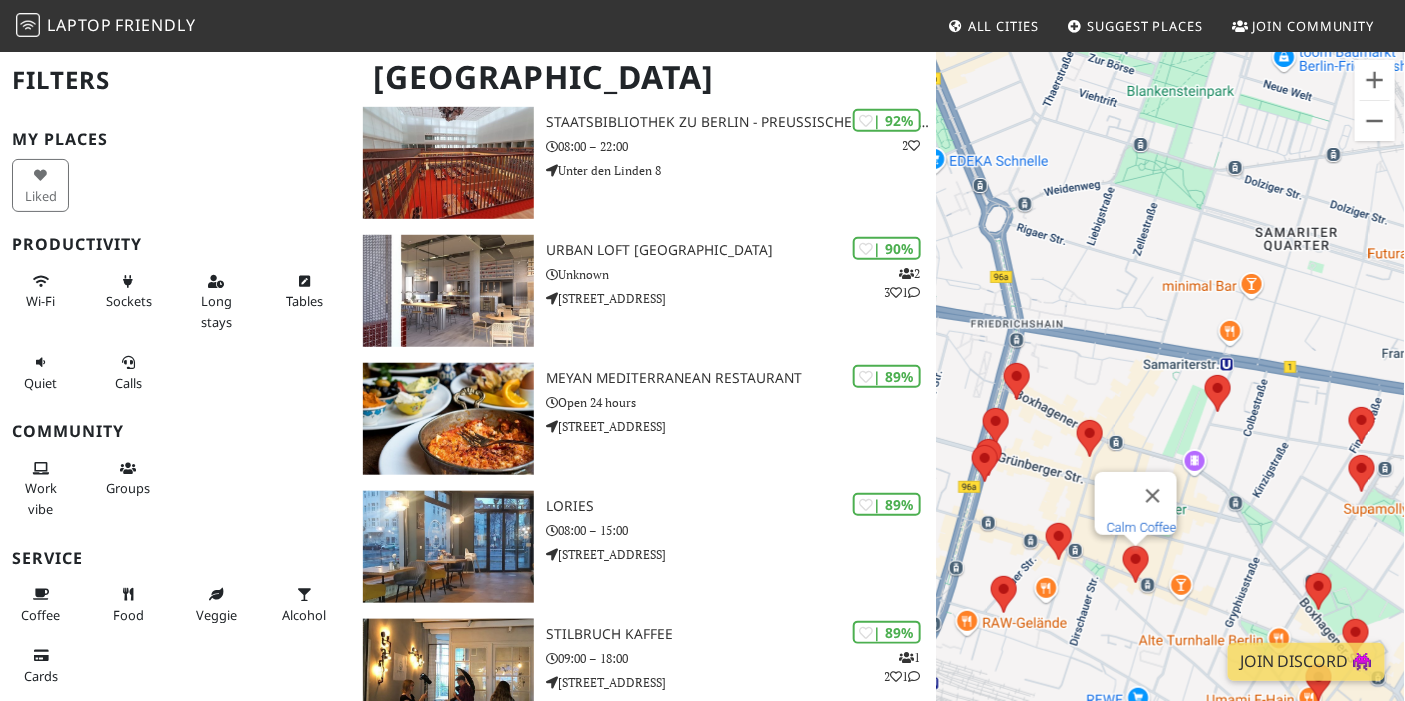 click on "Calm Coffee" at bounding box center (1142, 527) 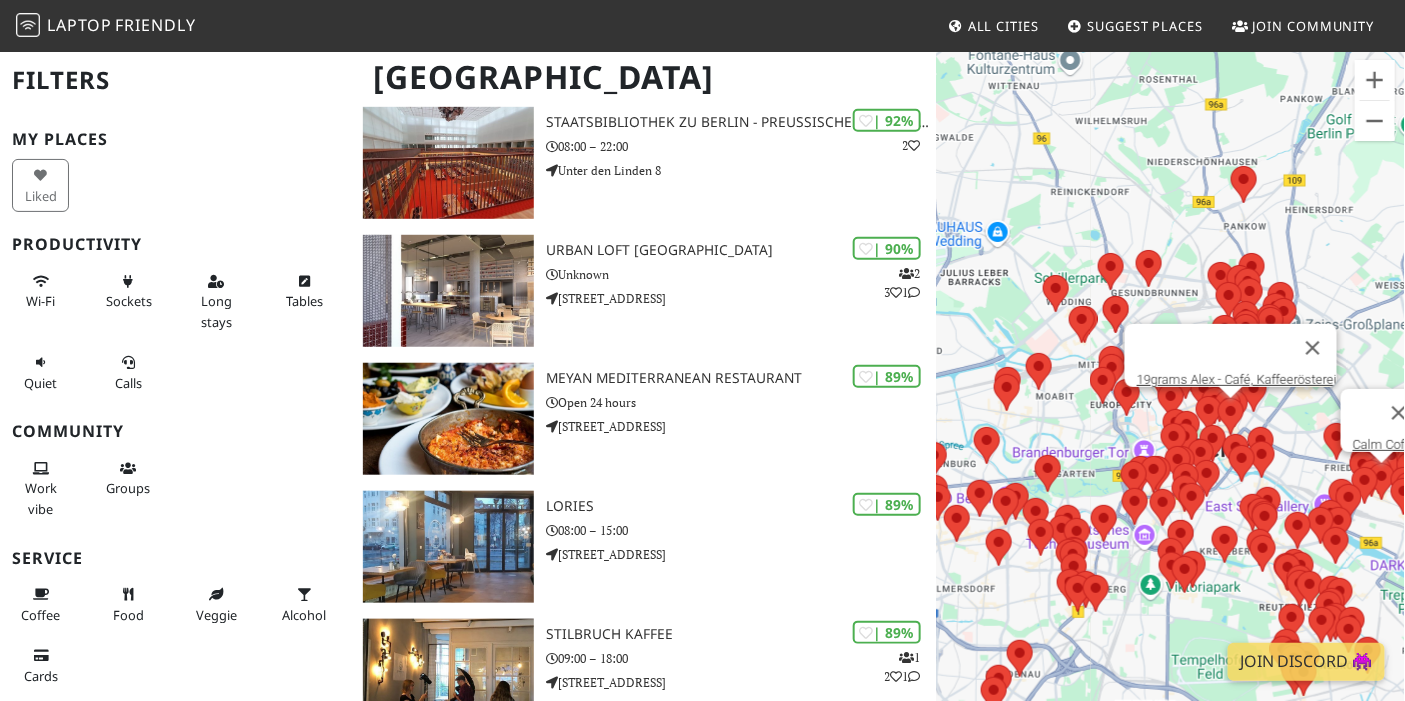 drag, startPoint x: 1378, startPoint y: 413, endPoint x: 1240, endPoint y: 404, distance: 138.29317 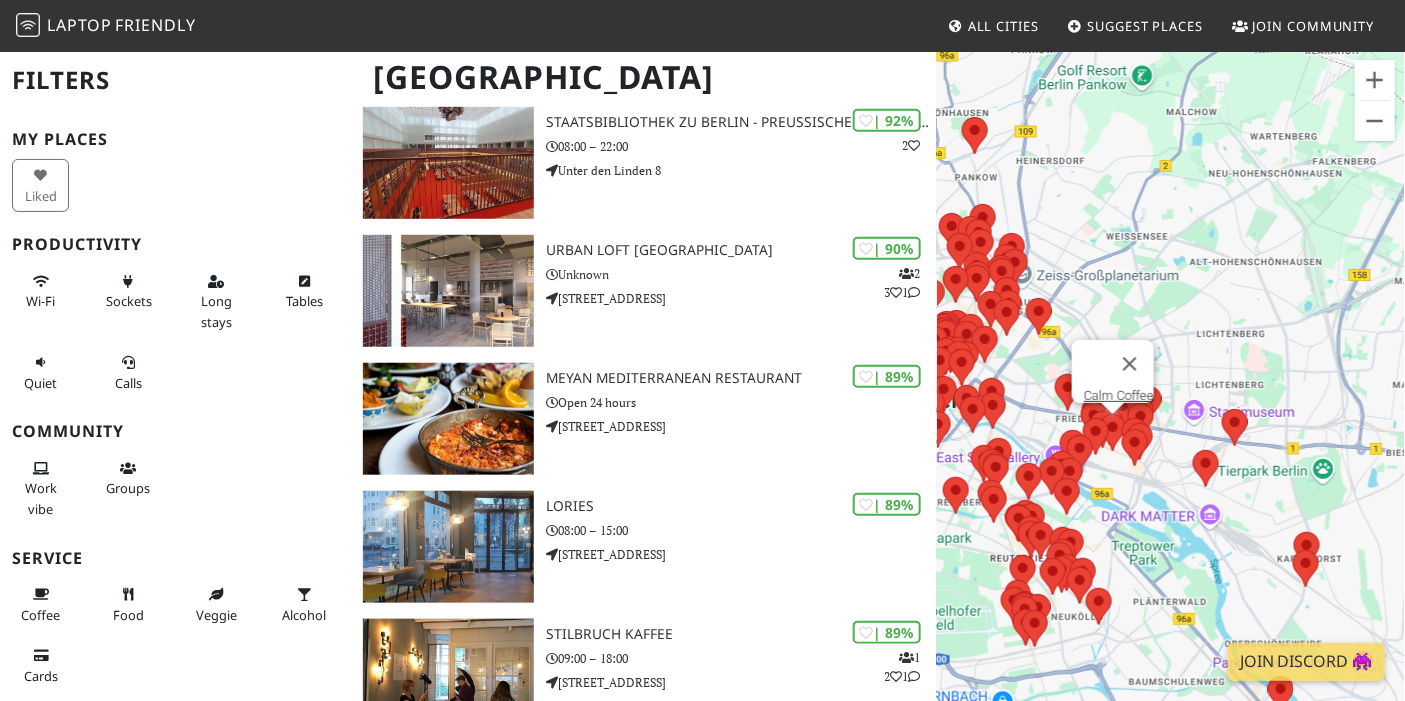 drag, startPoint x: 1295, startPoint y: 407, endPoint x: 1021, endPoint y: 358, distance: 278.3469 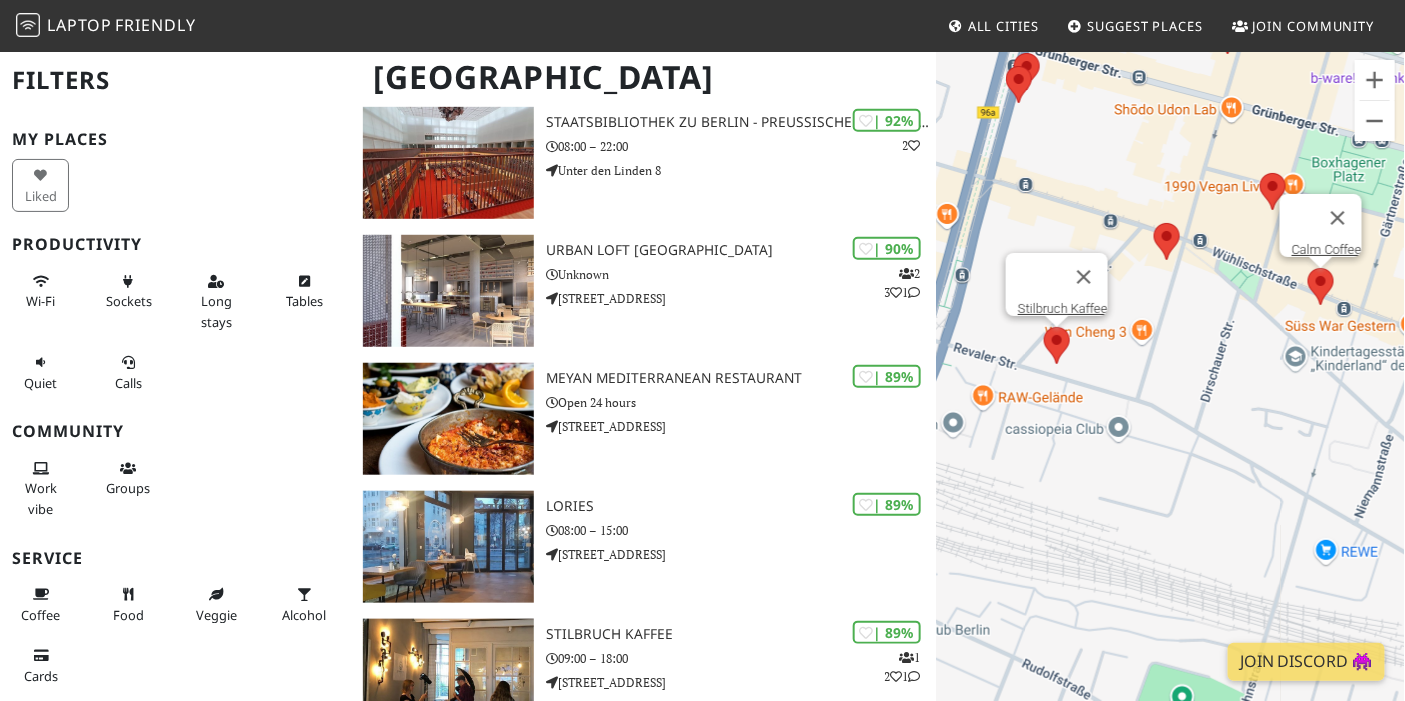 click at bounding box center [1057, 345] 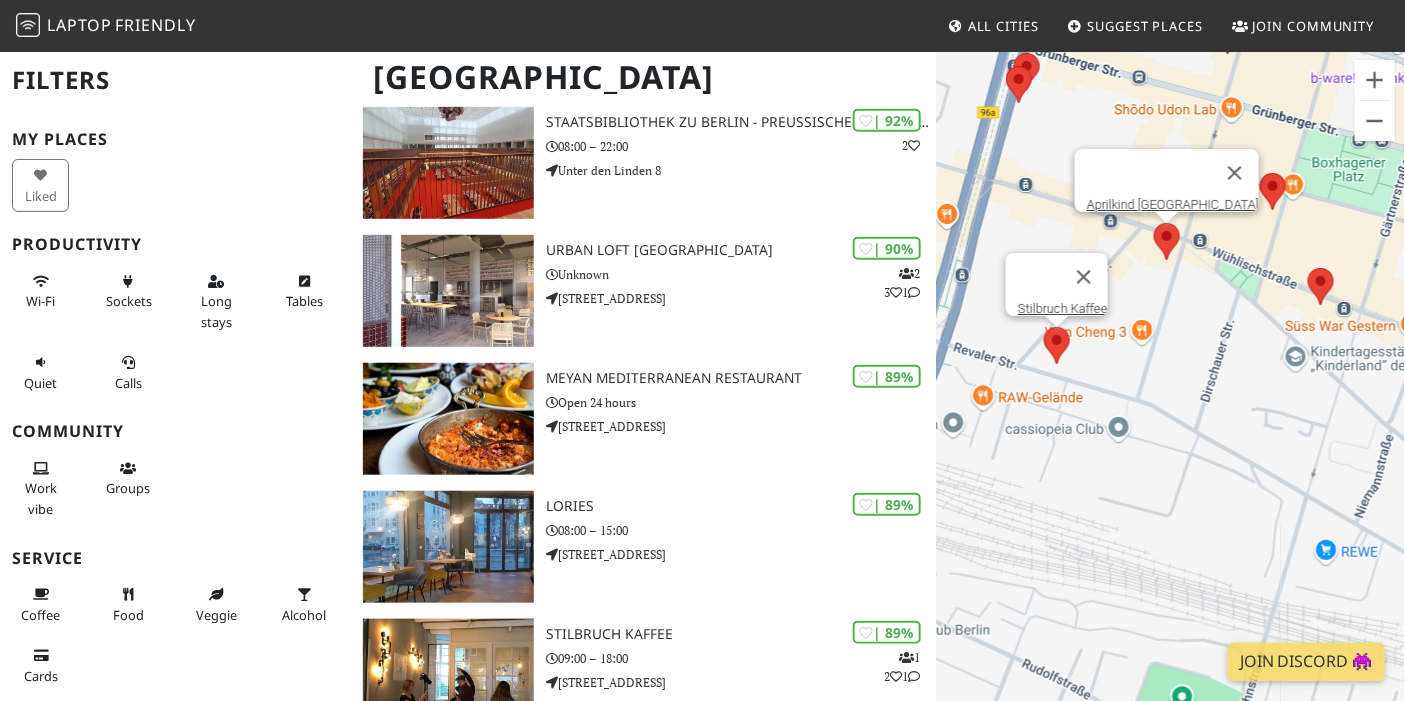 click at bounding box center (1167, 241) 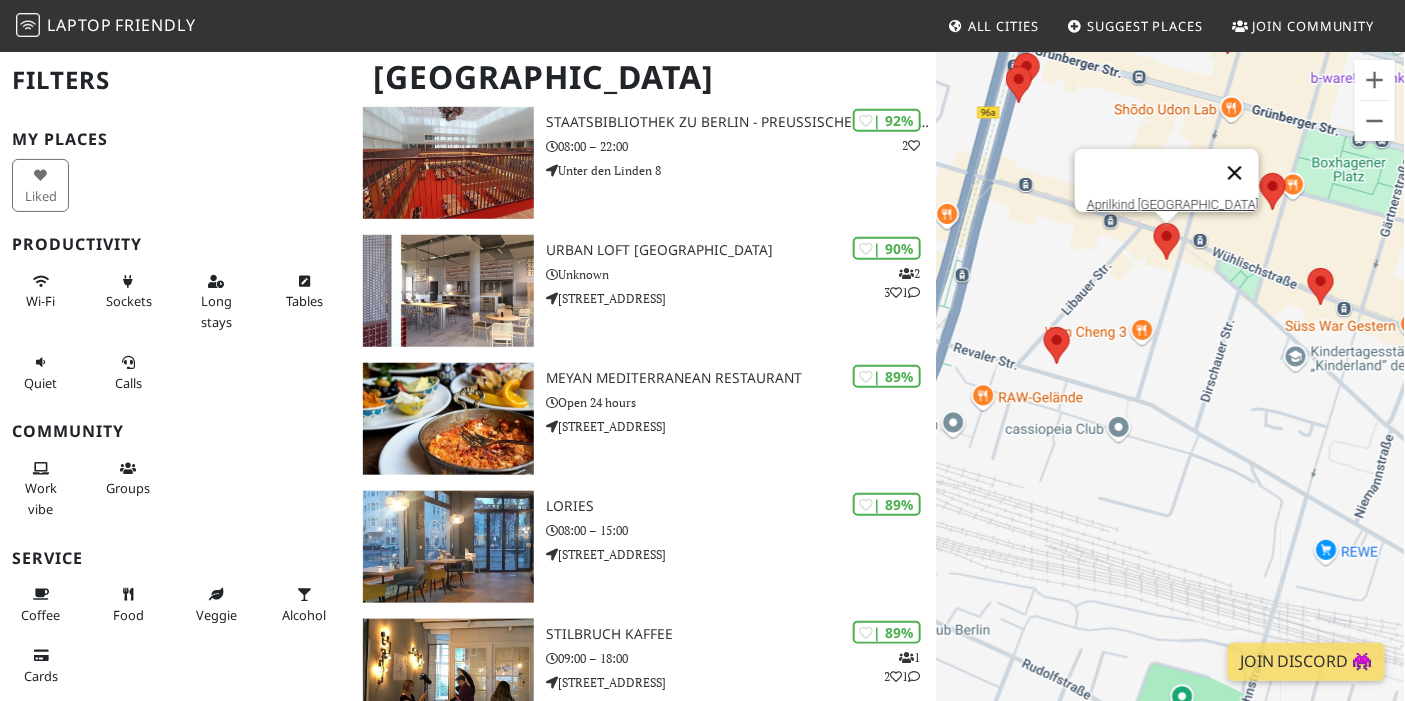 click at bounding box center (1235, 173) 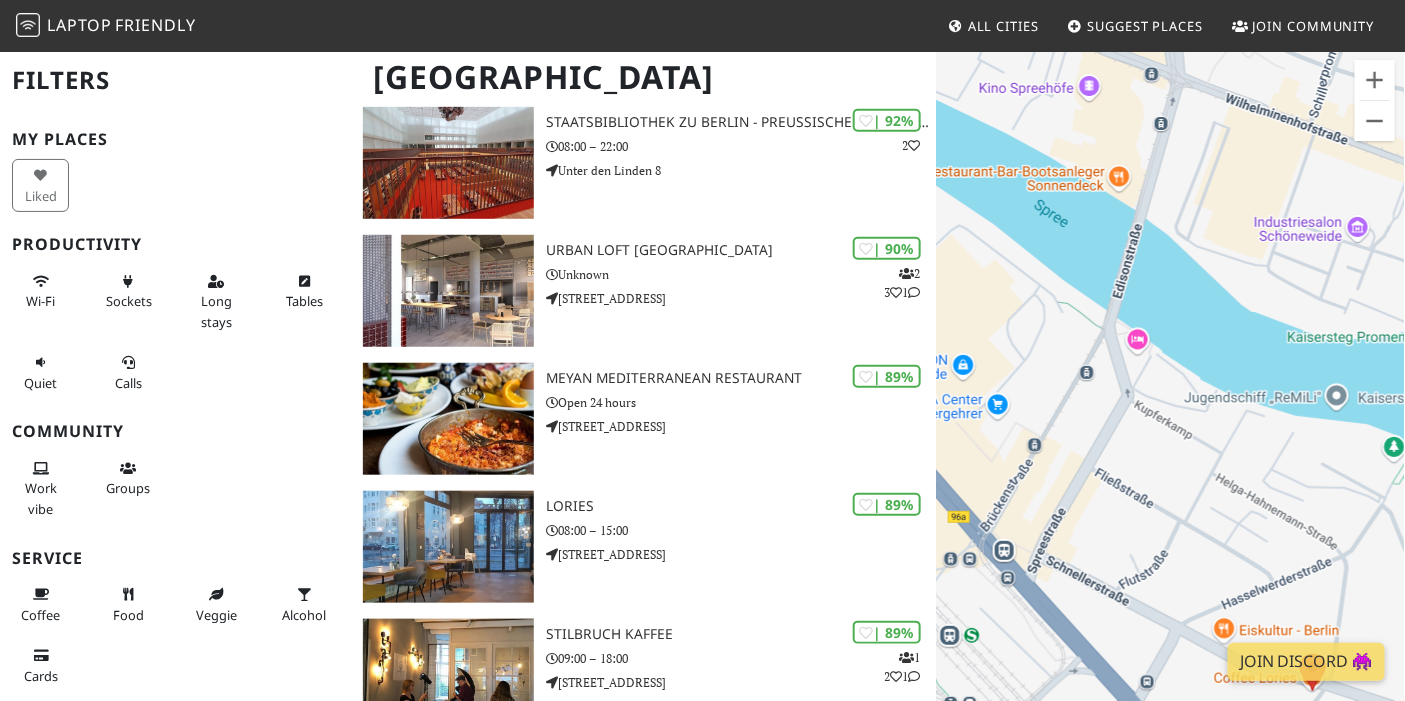 click on "To navigate, press the arrow keys." at bounding box center [1171, 400] 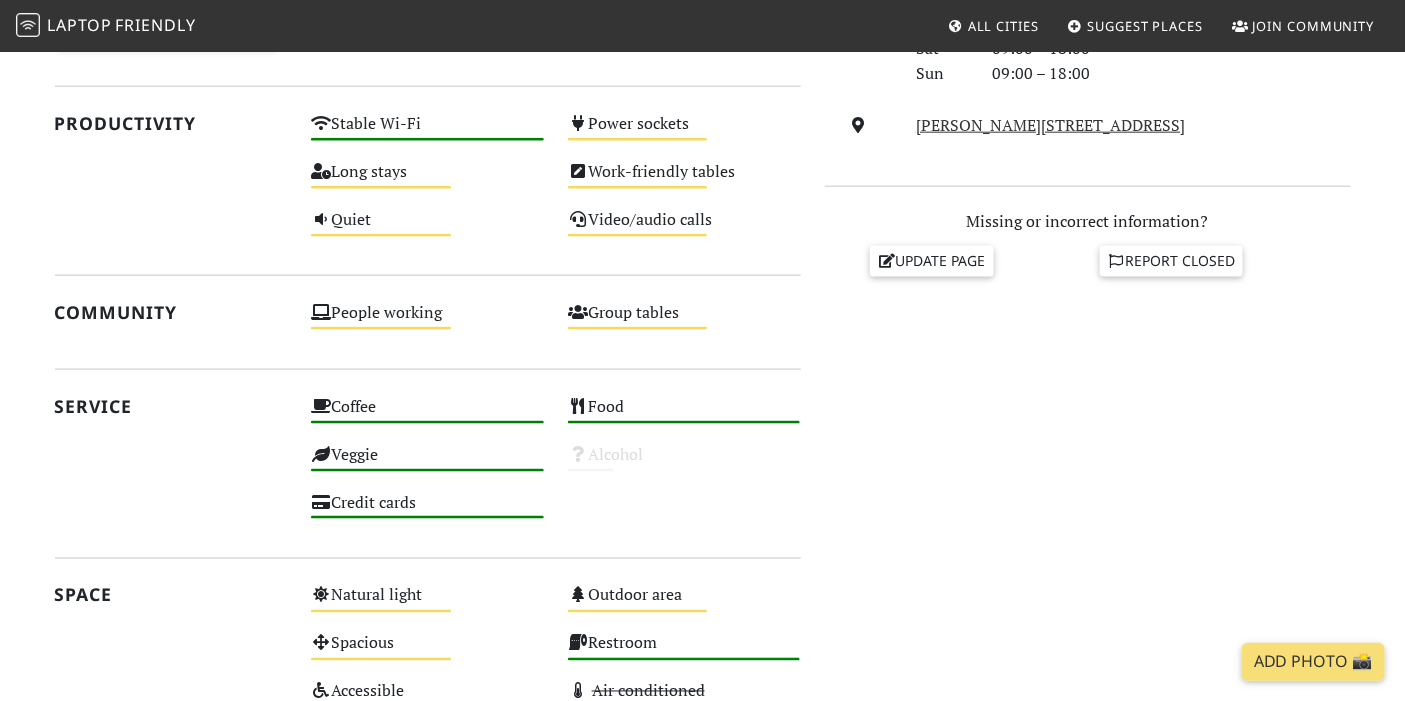 scroll, scrollTop: 745, scrollLeft: 0, axis: vertical 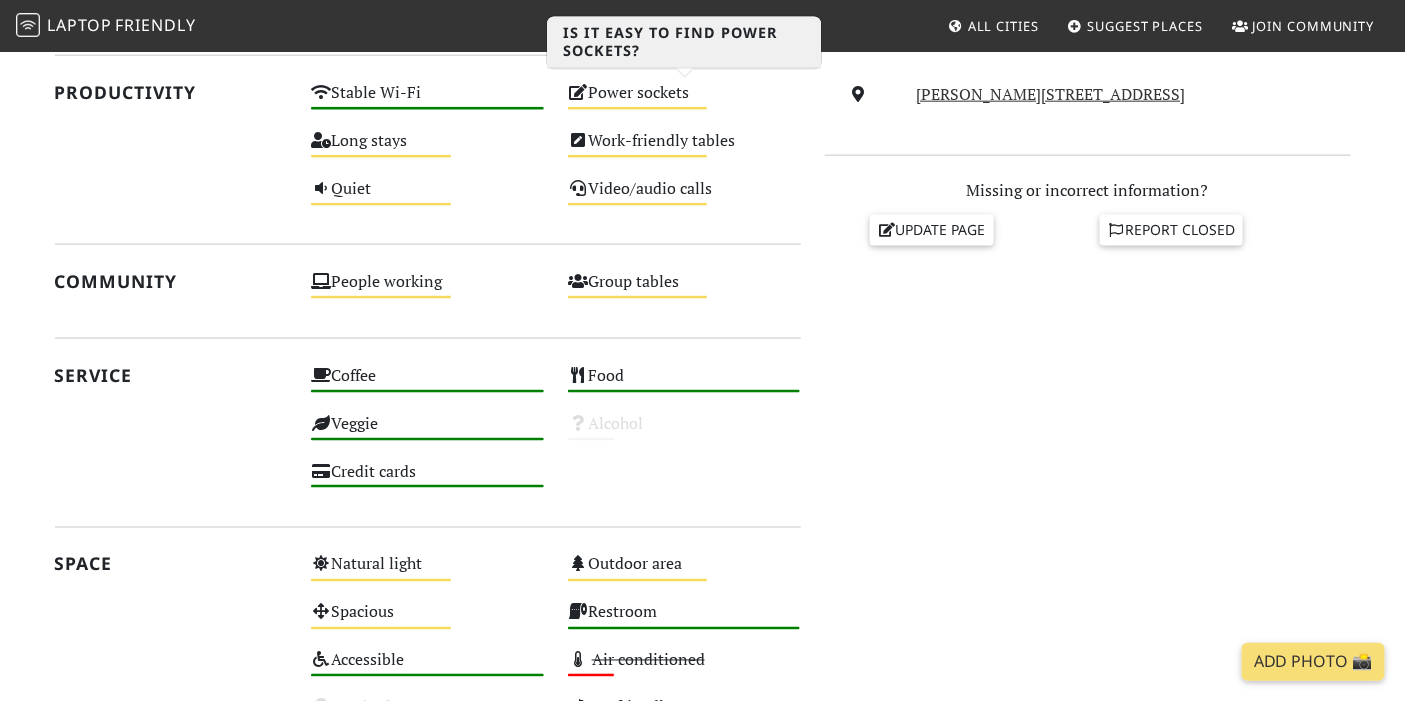 click on "Power sockets
Medium" at bounding box center (684, 102) 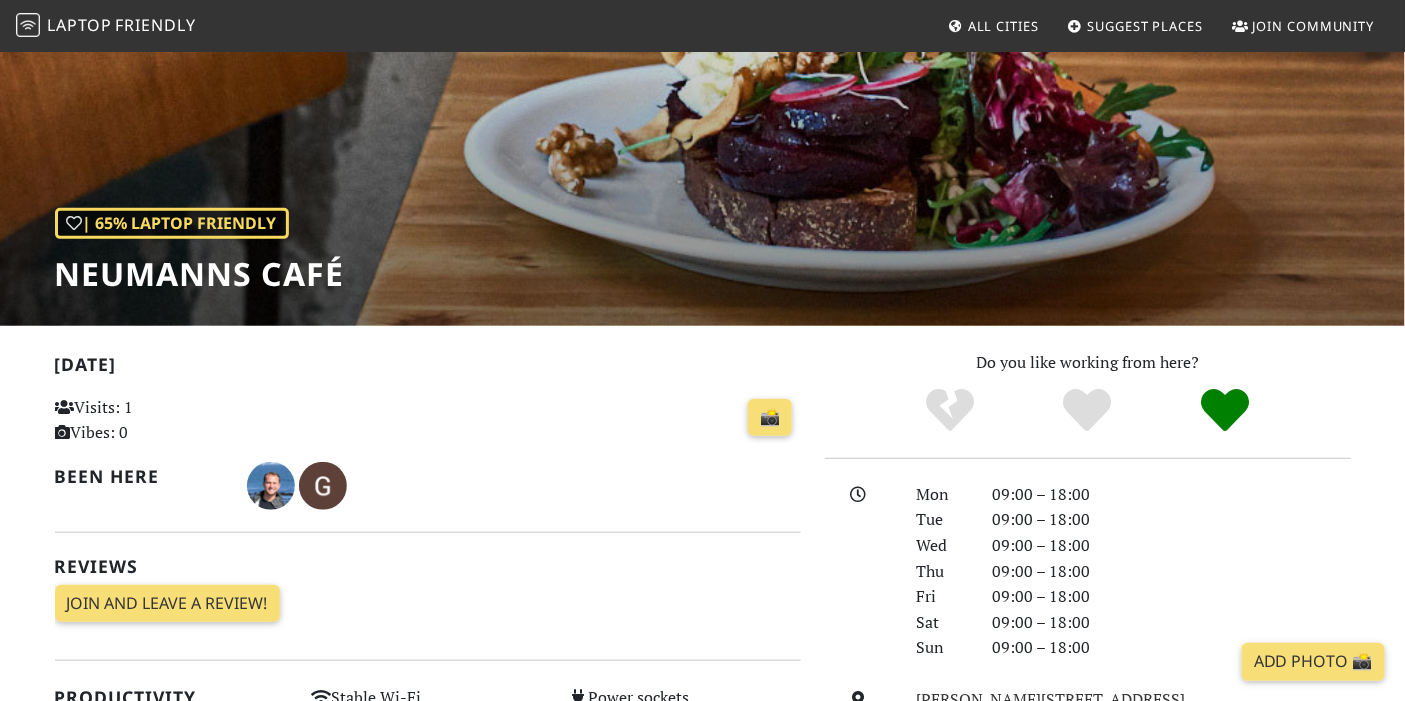 scroll, scrollTop: 64, scrollLeft: 0, axis: vertical 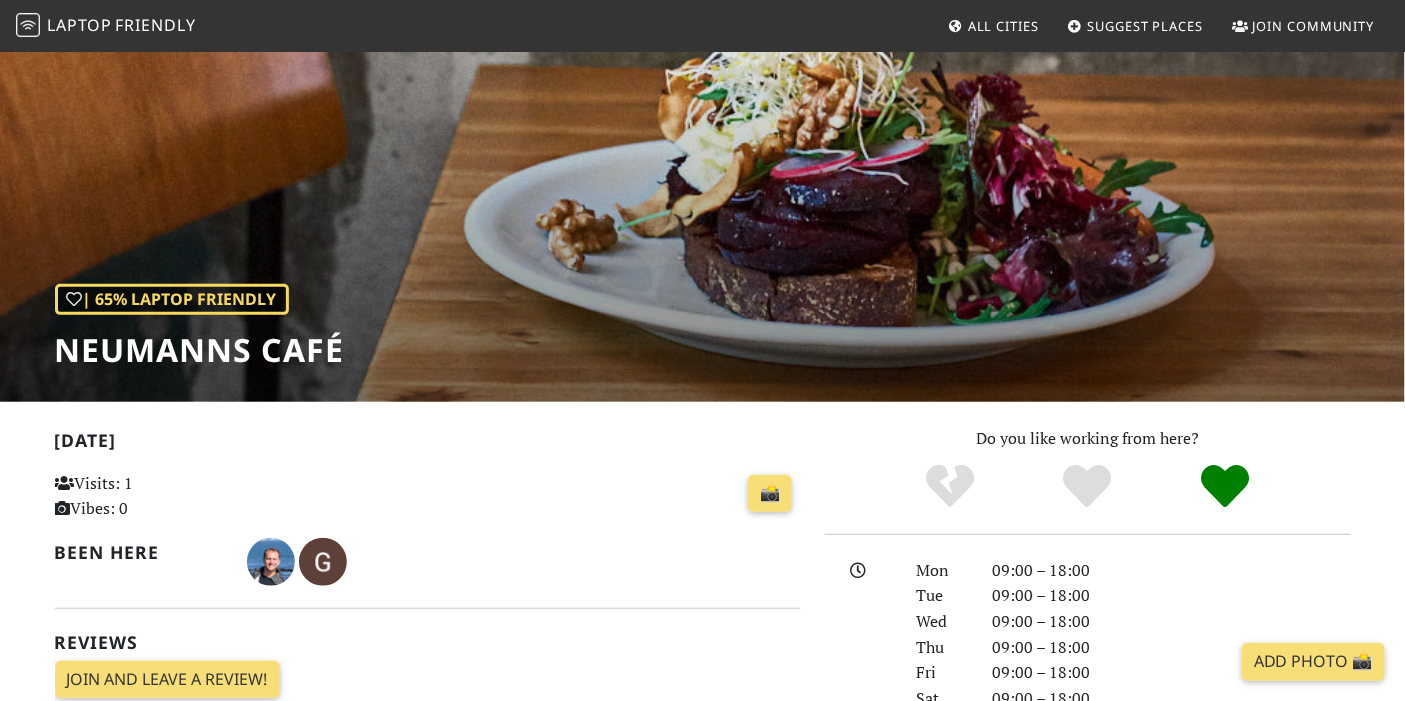 click on "| 65% Laptop Friendly
Neumanns Café" at bounding box center [702, 194] 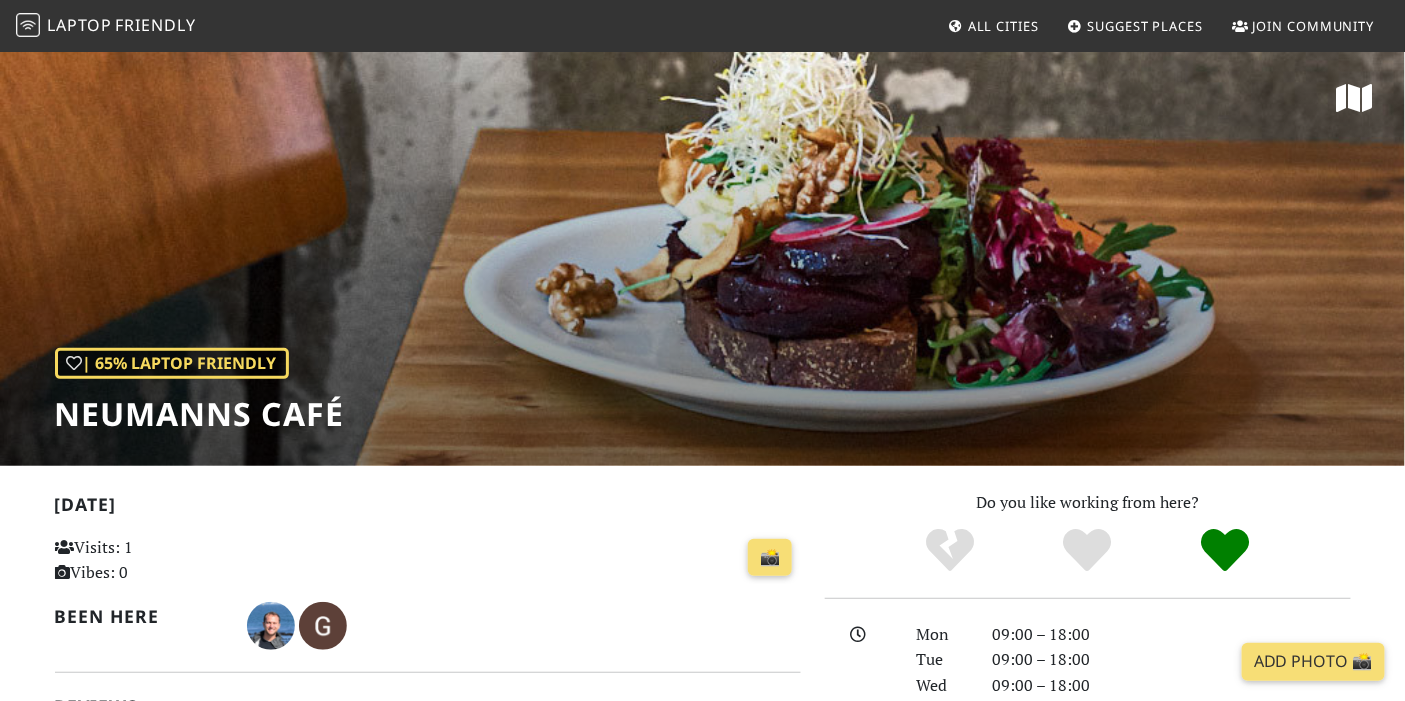 click on "| 65% Laptop Friendly
Neumanns Café" at bounding box center (702, 258) 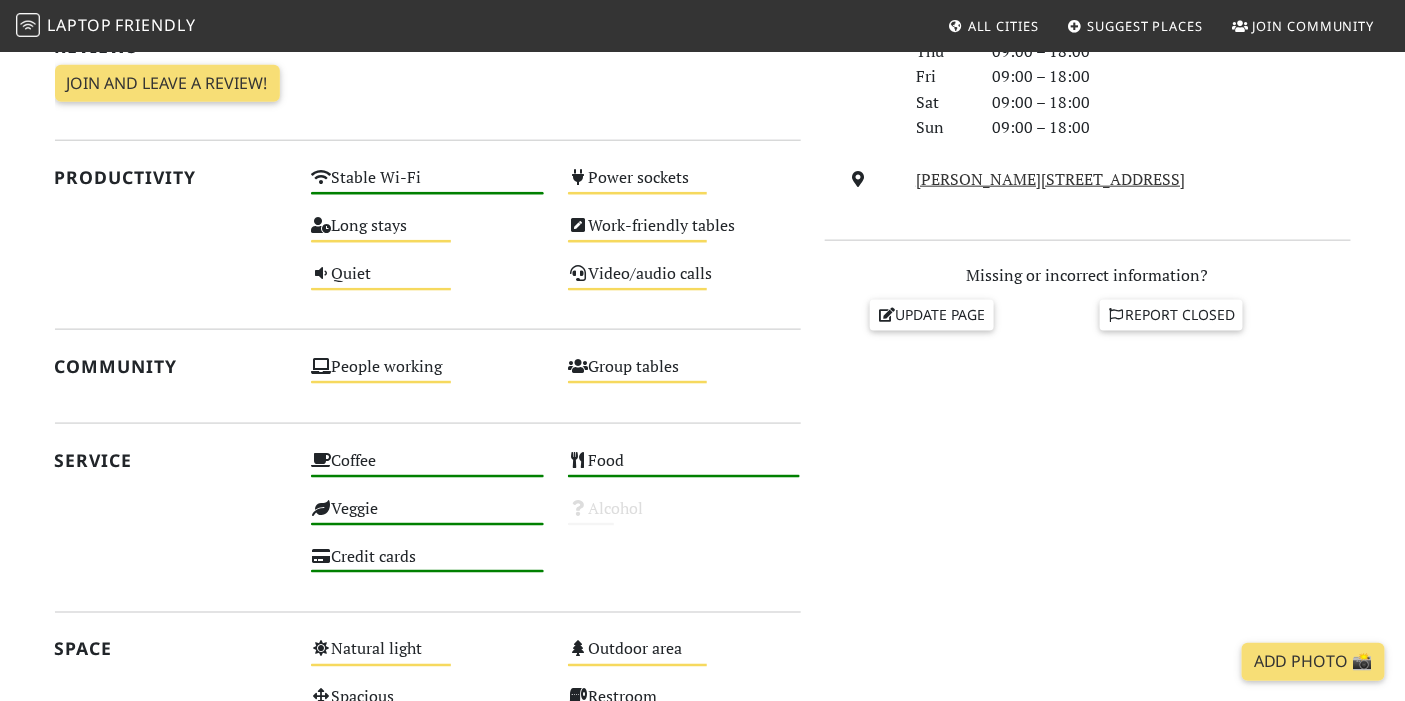 scroll, scrollTop: 668, scrollLeft: 0, axis: vertical 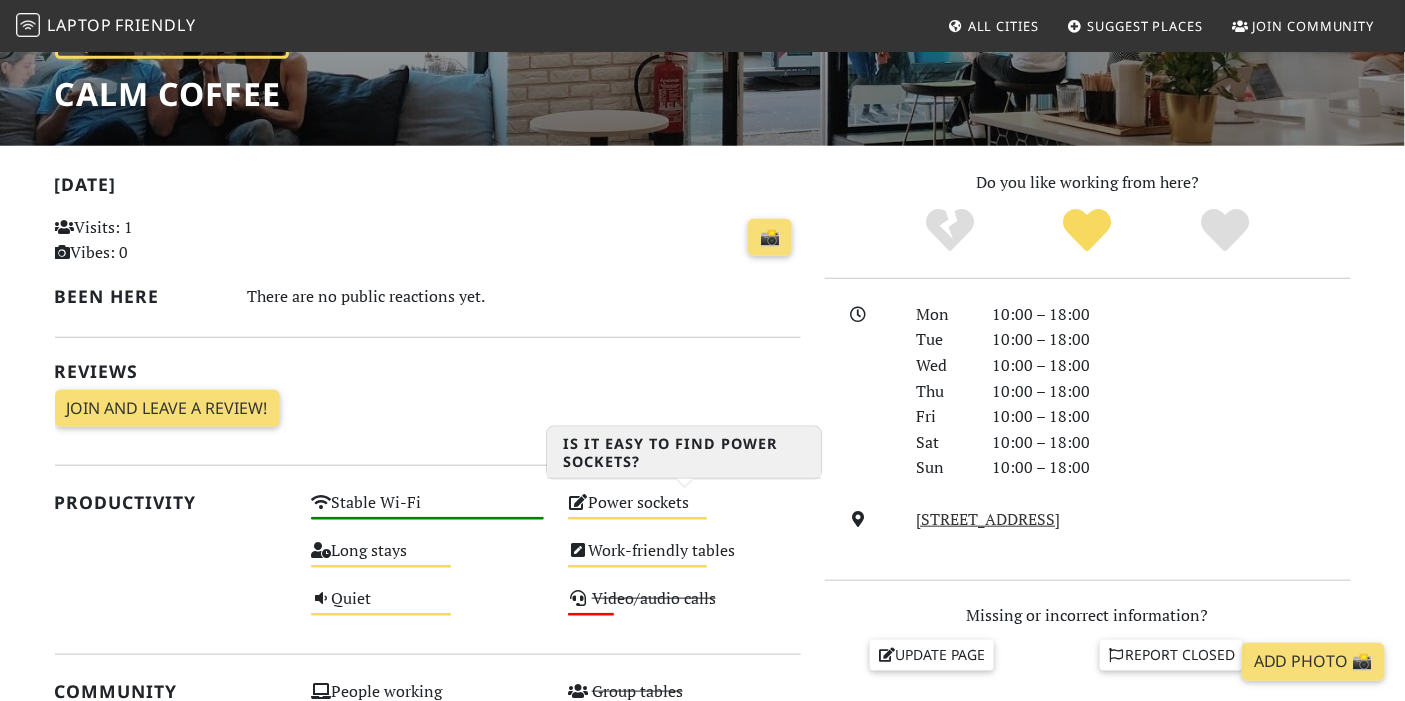 click on "Power sockets
Medium" at bounding box center (684, 512) 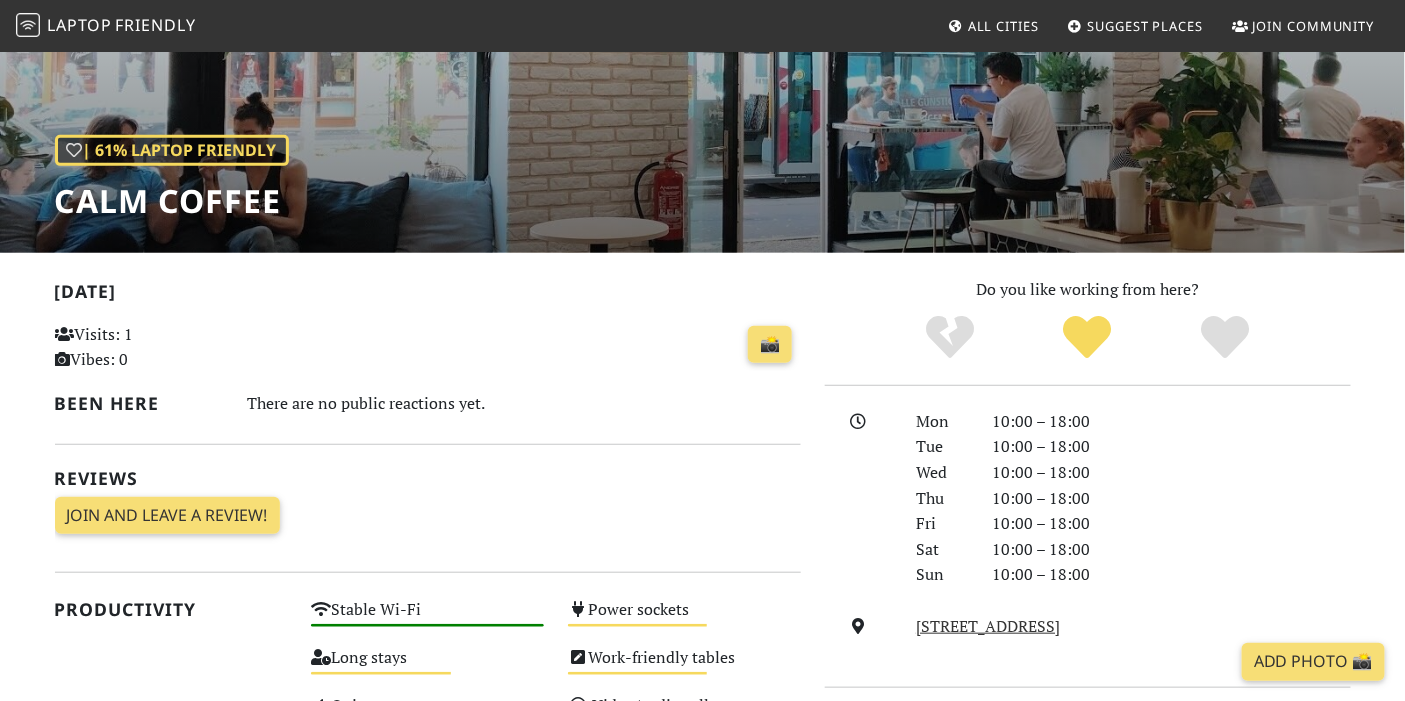 scroll, scrollTop: 210, scrollLeft: 0, axis: vertical 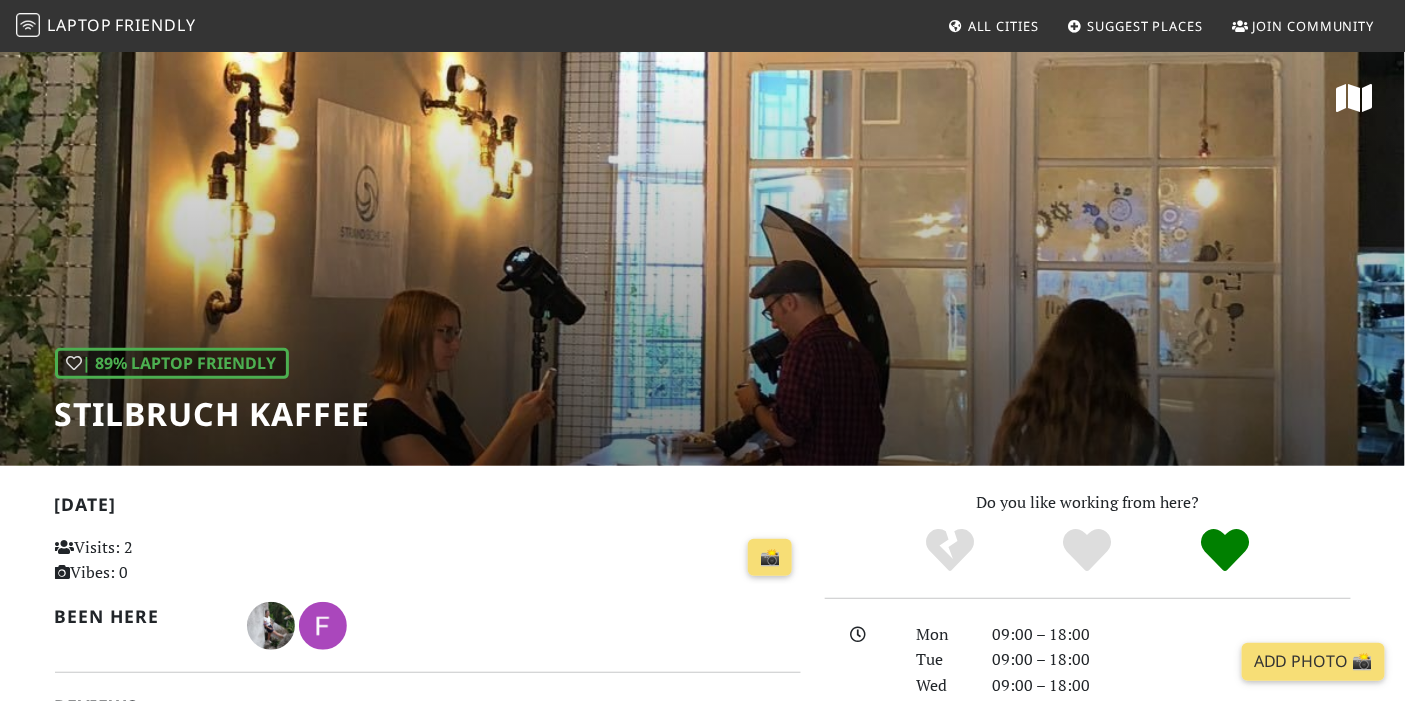 click on "| 89% Laptop Friendly
Stilbruch Kaffee" at bounding box center [702, 258] 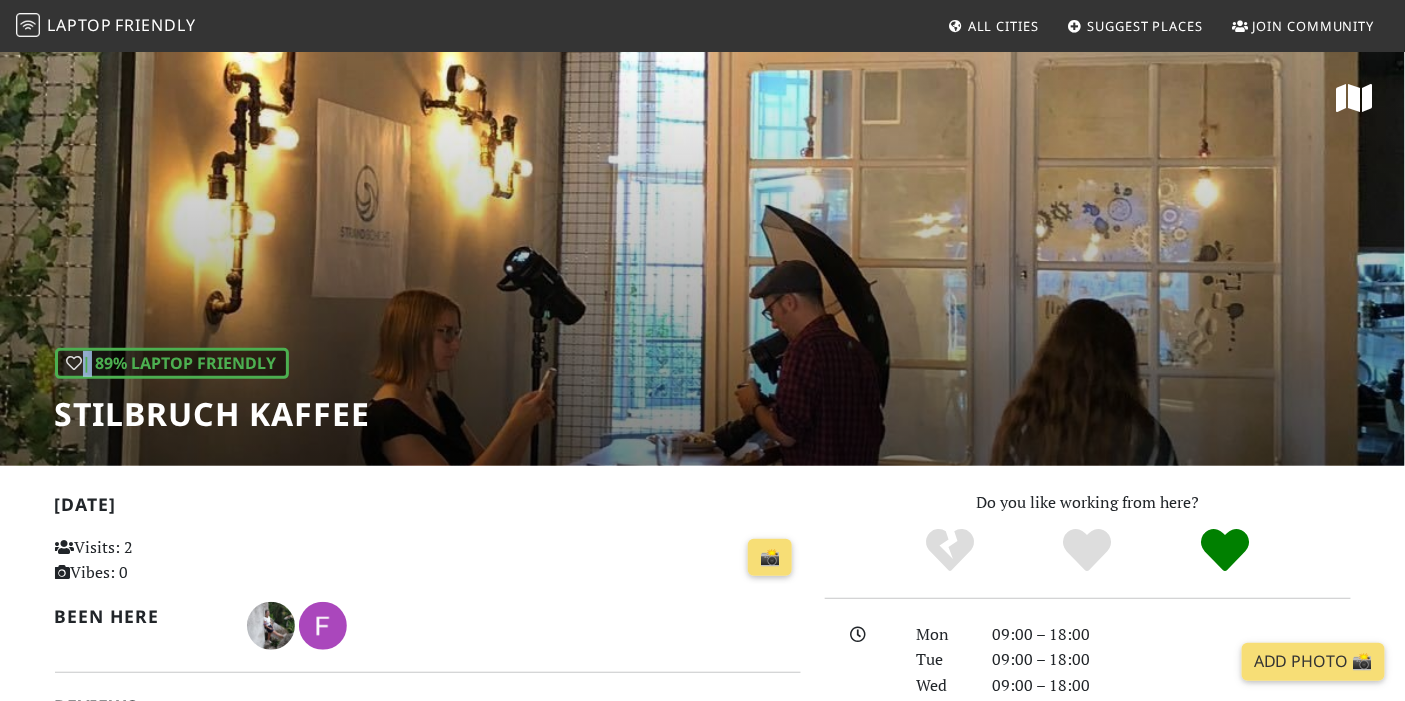 click on "| 89% Laptop Friendly
Stilbruch Kaffee" at bounding box center (702, 258) 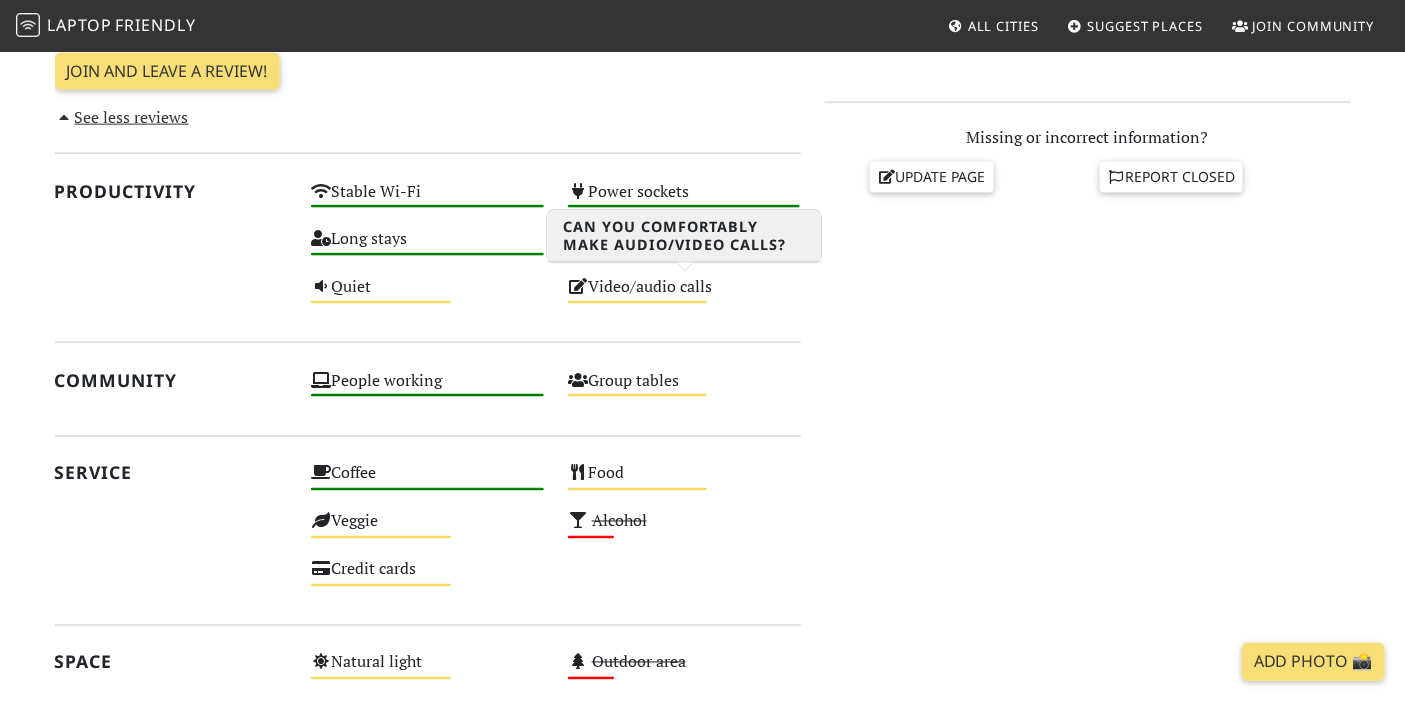 scroll, scrollTop: 870, scrollLeft: 0, axis: vertical 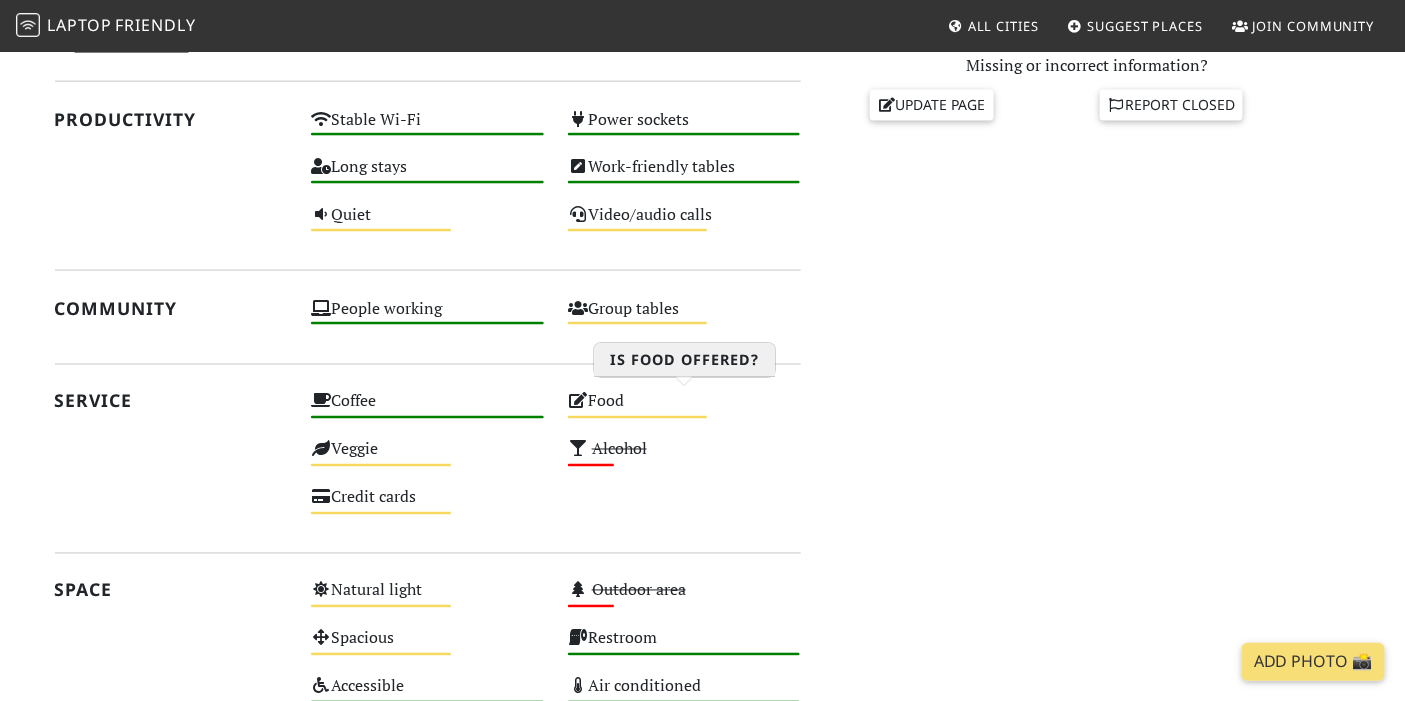 click on "Food
Medium" at bounding box center [684, 411] 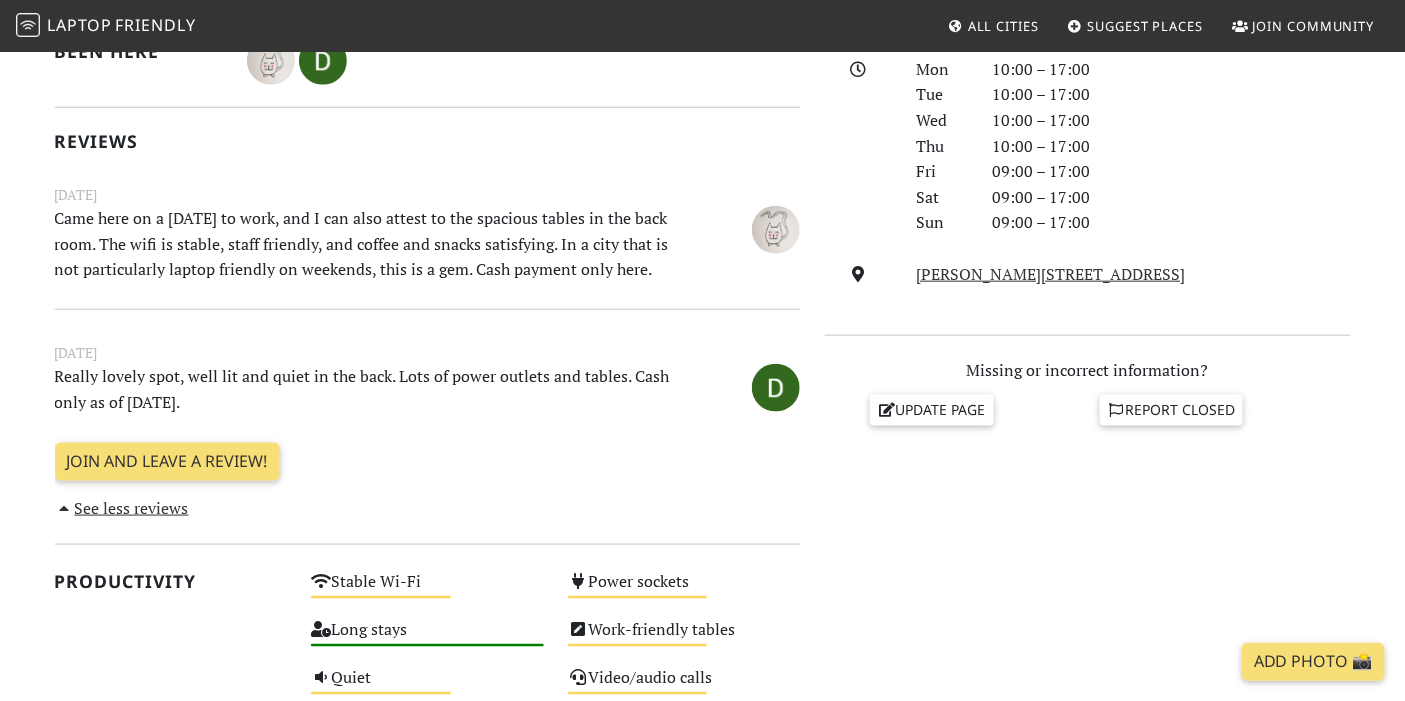 scroll, scrollTop: 676, scrollLeft: 0, axis: vertical 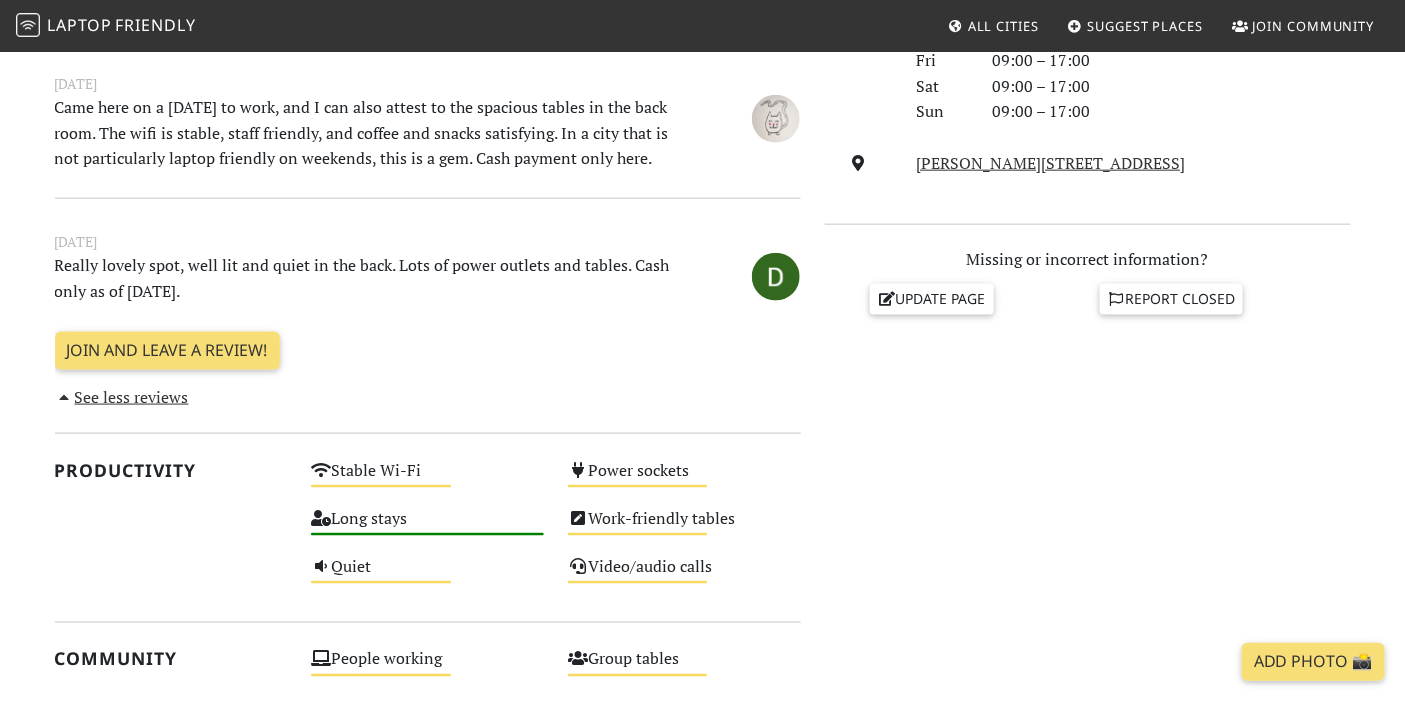 click on "See less reviews" at bounding box center [122, 397] 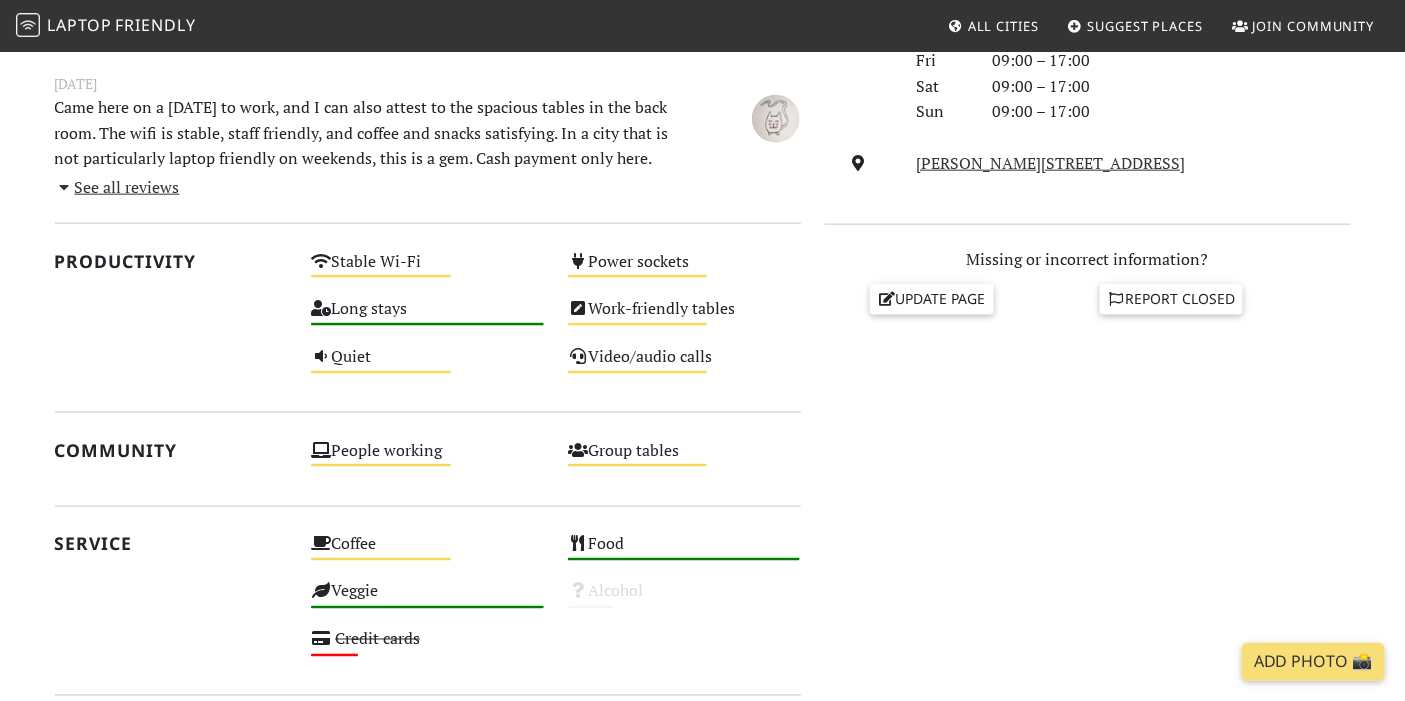 click on "See all reviews" at bounding box center [117, 187] 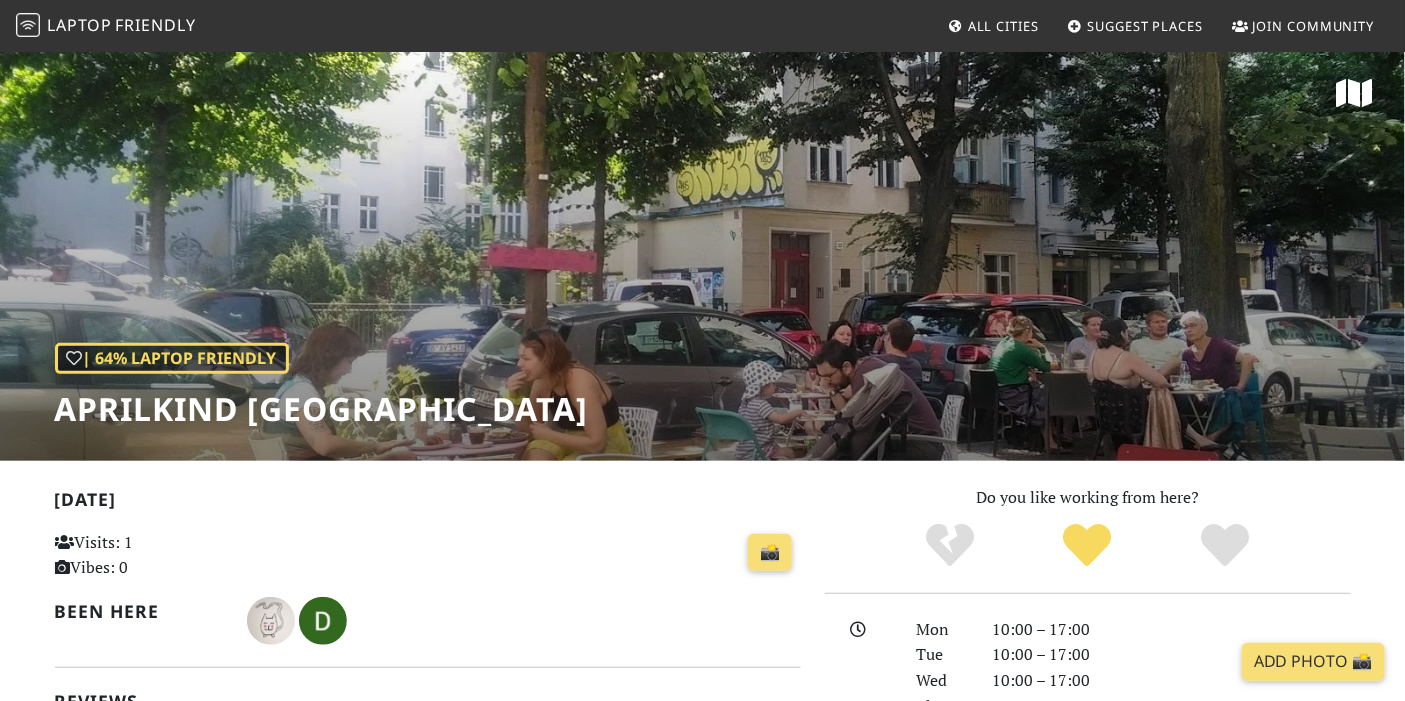scroll, scrollTop: 0, scrollLeft: 0, axis: both 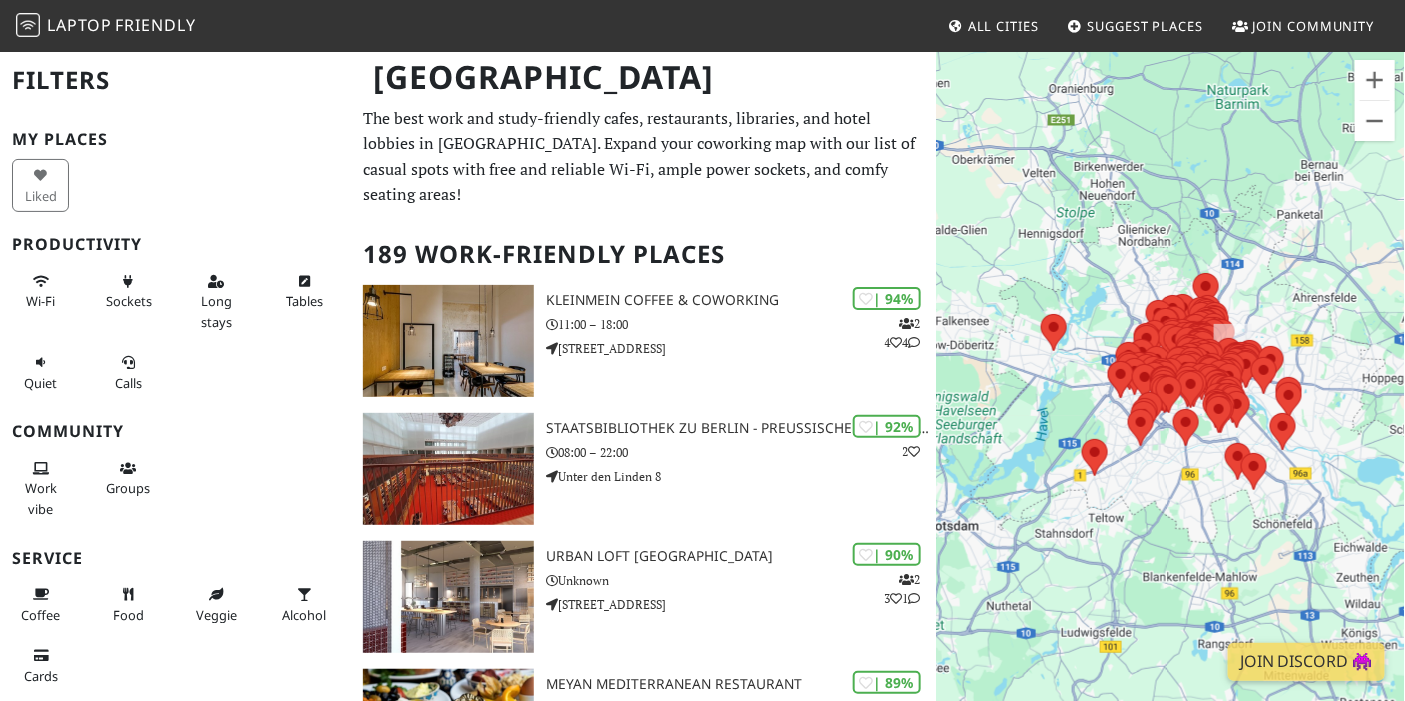 click on "All Cities" at bounding box center (1003, 26) 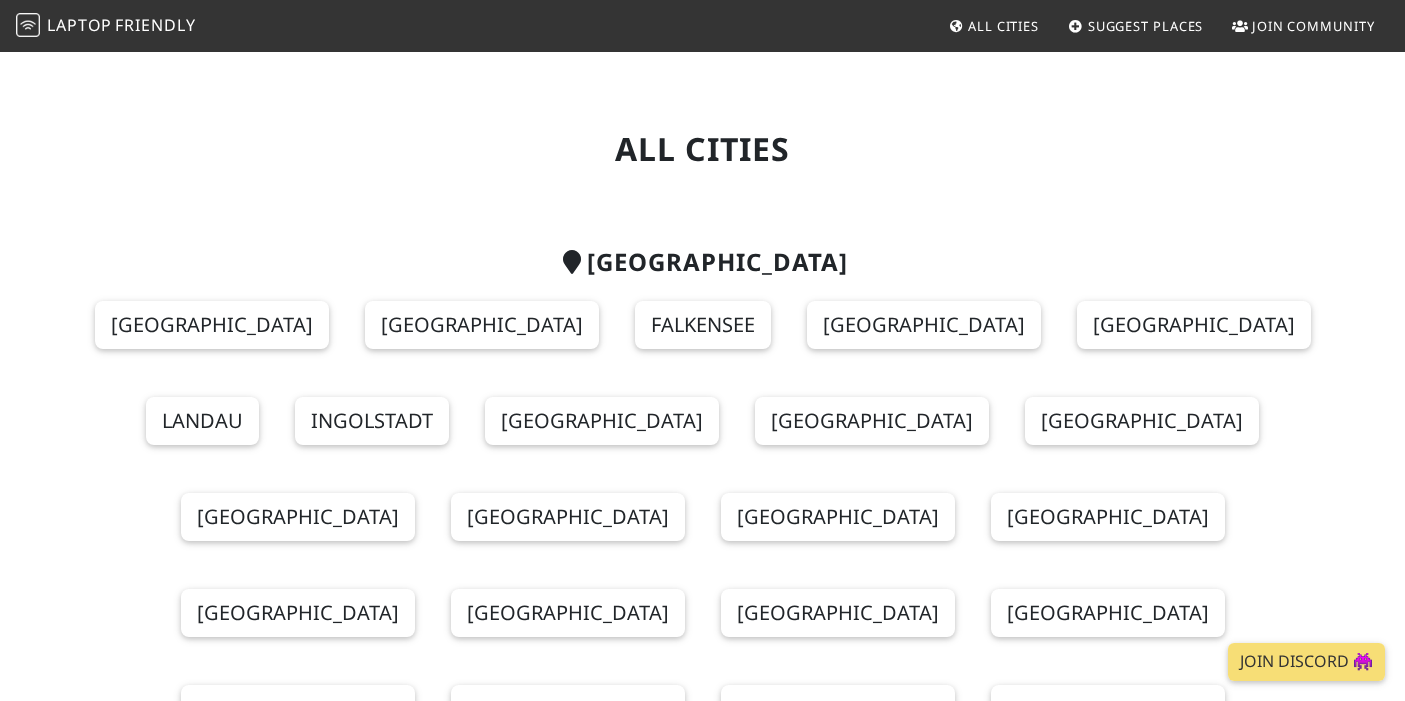 scroll, scrollTop: 0, scrollLeft: 0, axis: both 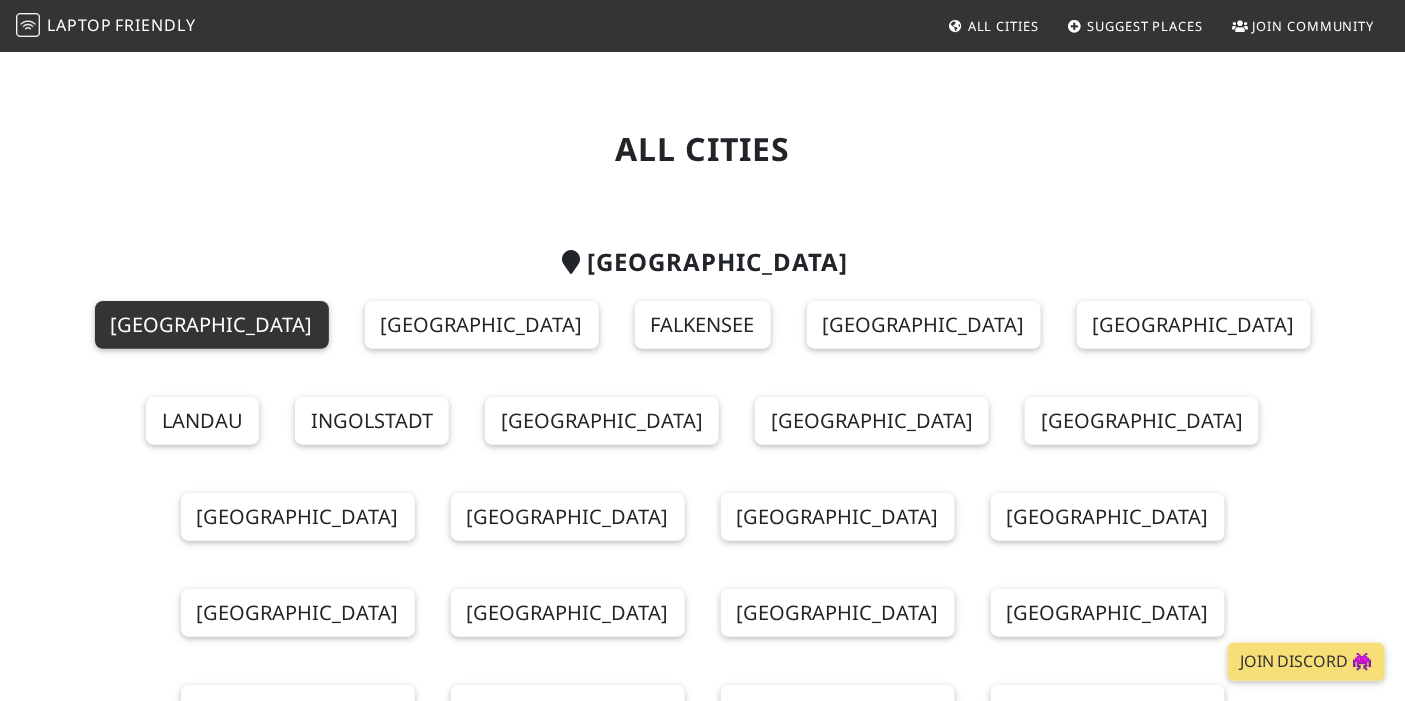 click on "[GEOGRAPHIC_DATA]" at bounding box center (212, 325) 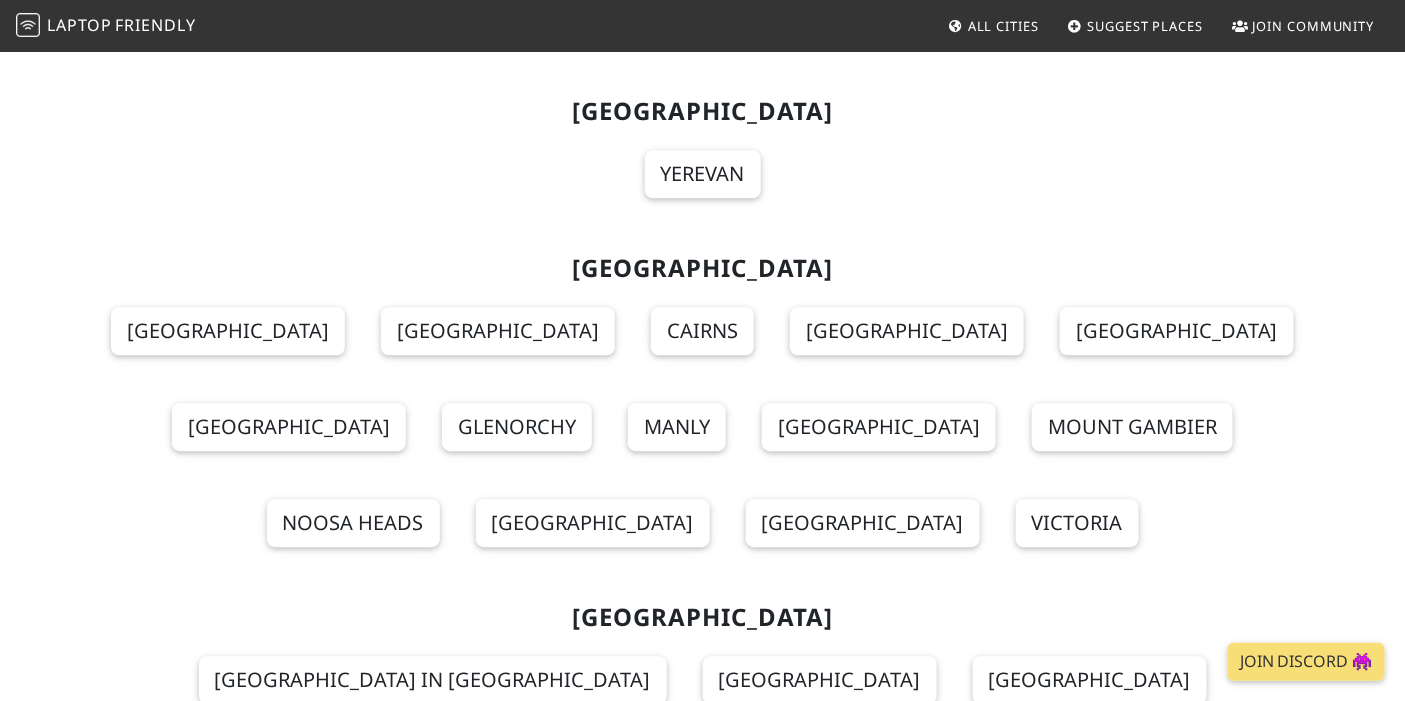 scroll, scrollTop: 1560, scrollLeft: 0, axis: vertical 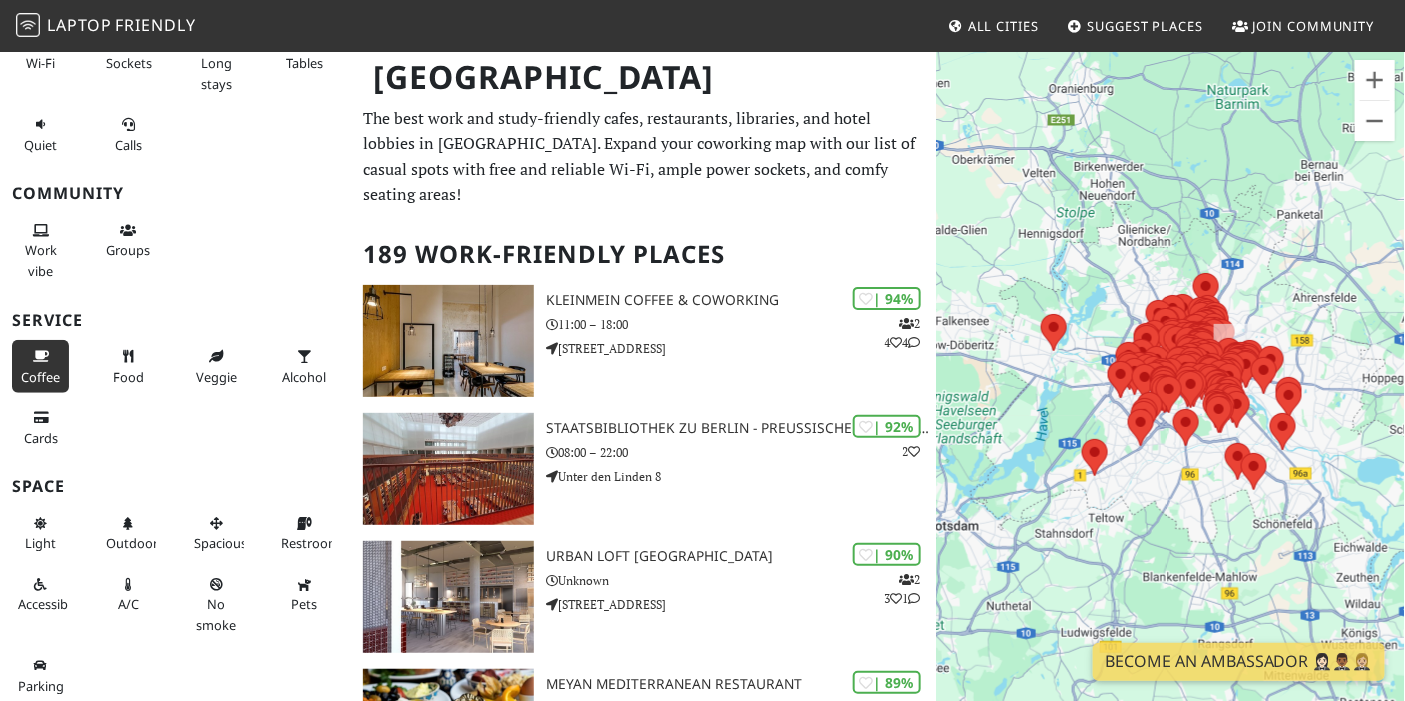 click on "Coffee" at bounding box center (40, 366) 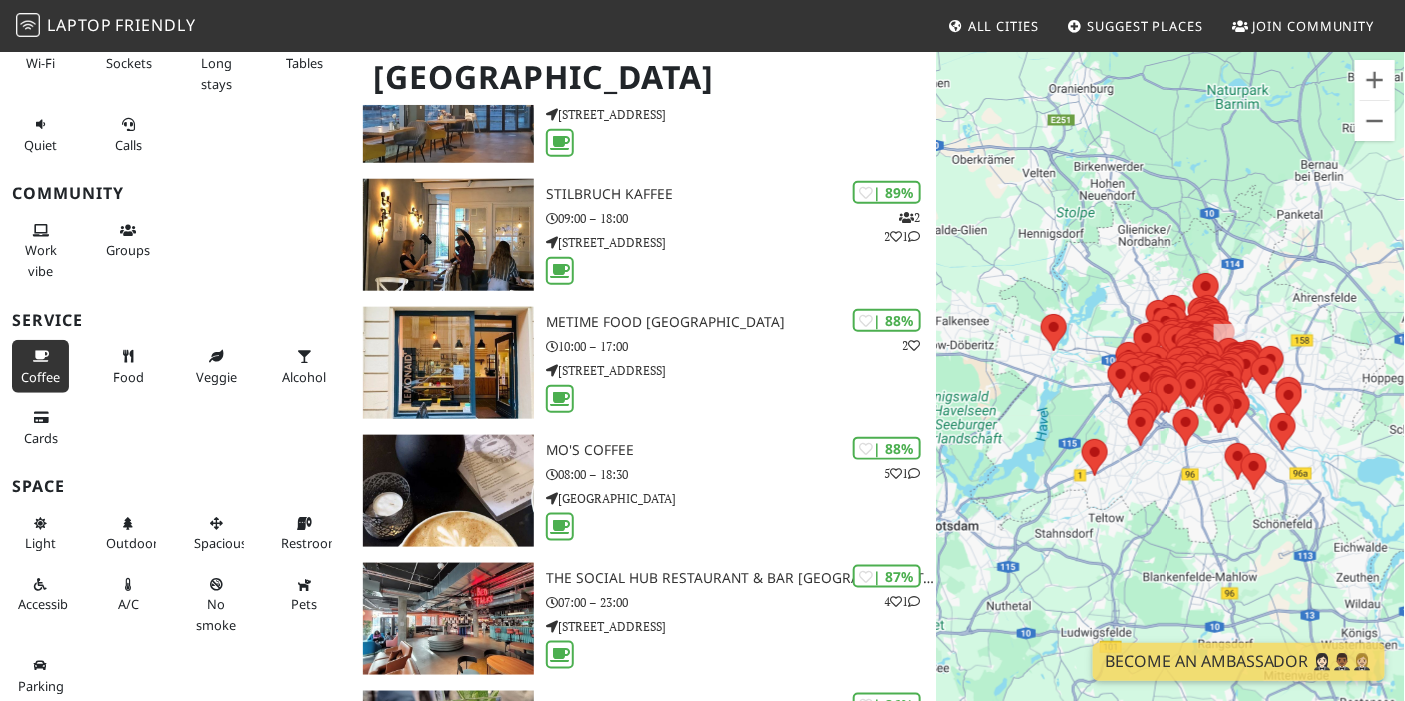 scroll, scrollTop: 525, scrollLeft: 0, axis: vertical 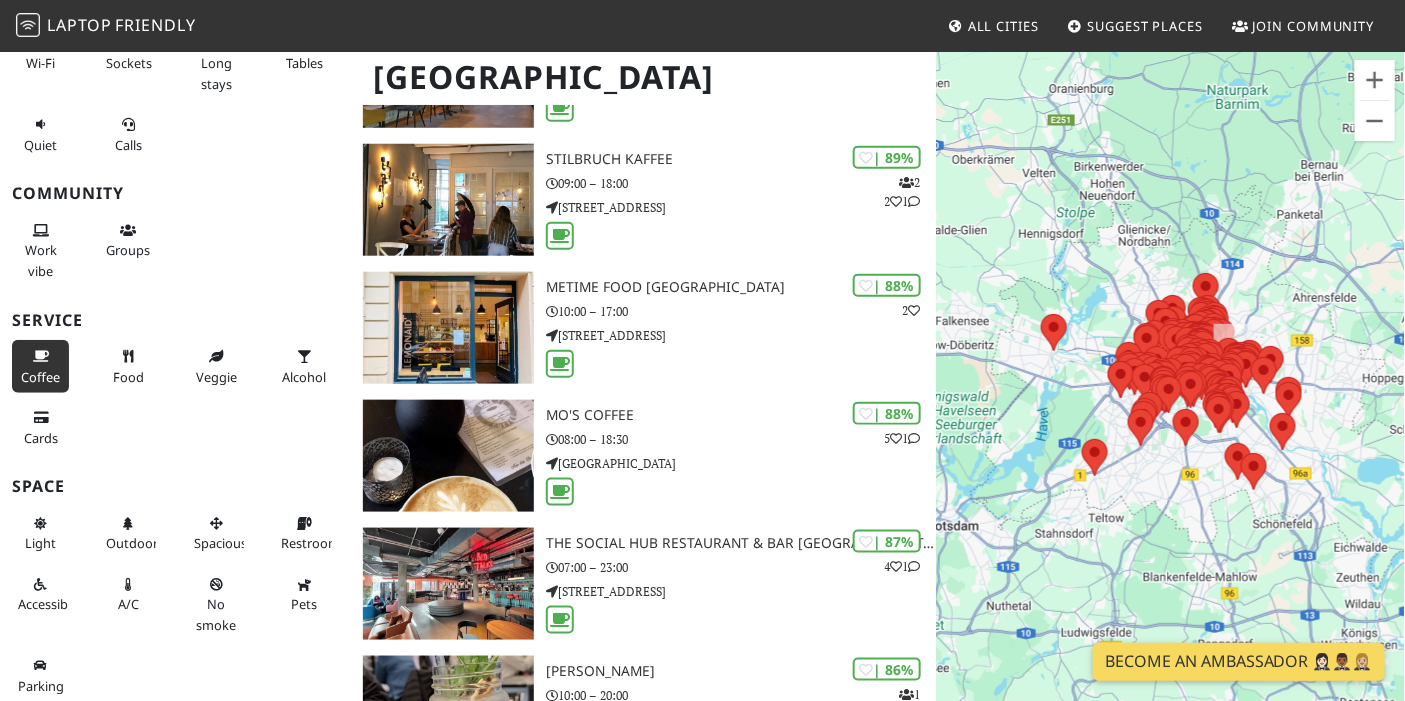 click on "Become an Ambassador 🤵🏻‍♀️🤵🏾‍♂️🤵🏼‍♀️" at bounding box center [1239, 662] 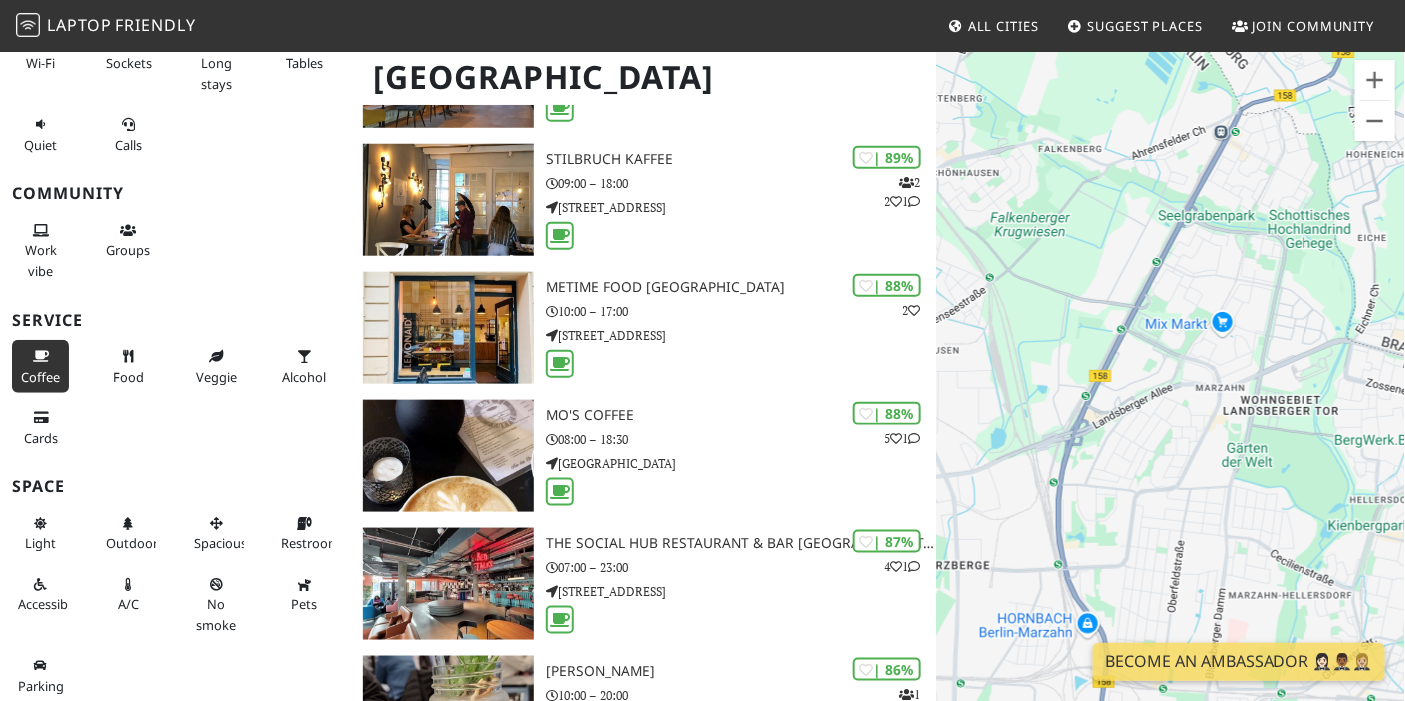 drag, startPoint x: 1122, startPoint y: 363, endPoint x: 1233, endPoint y: 160, distance: 231.36551 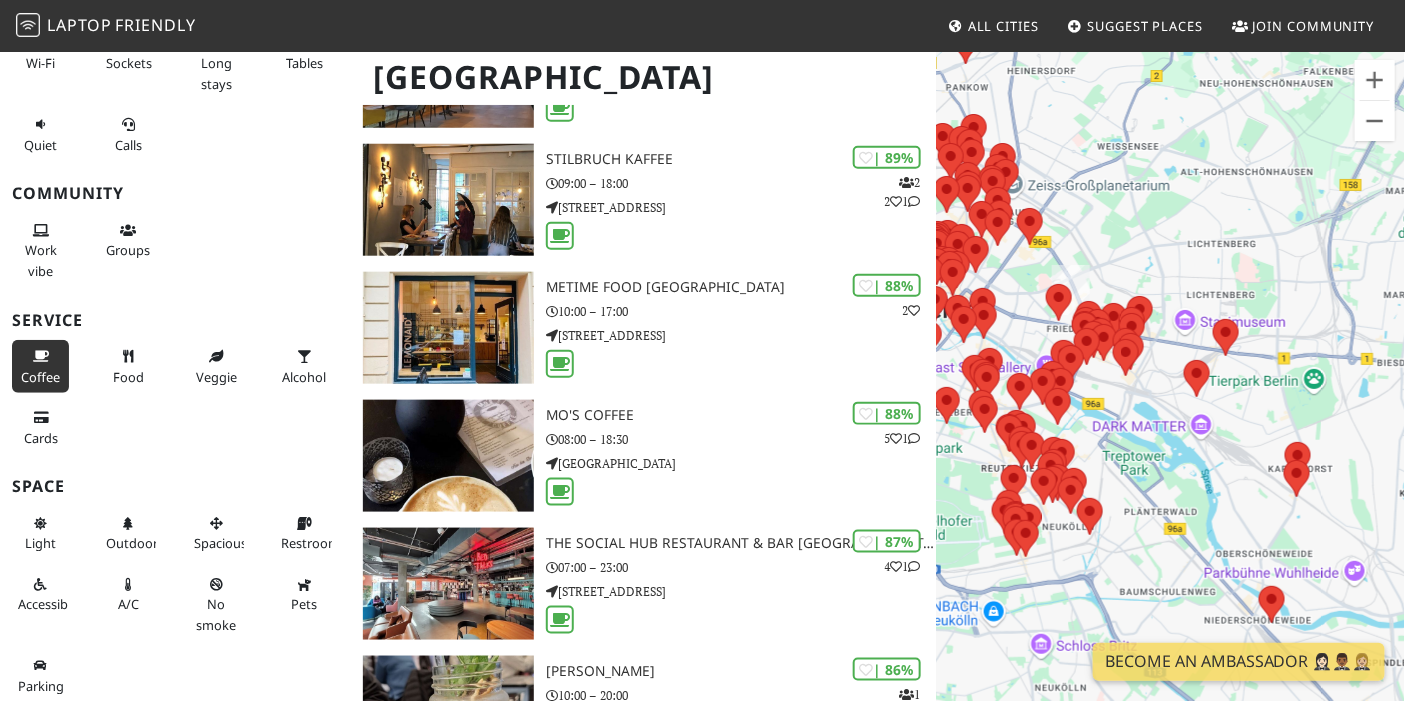 drag, startPoint x: 1104, startPoint y: 317, endPoint x: 1201, endPoint y: 426, distance: 145.91093 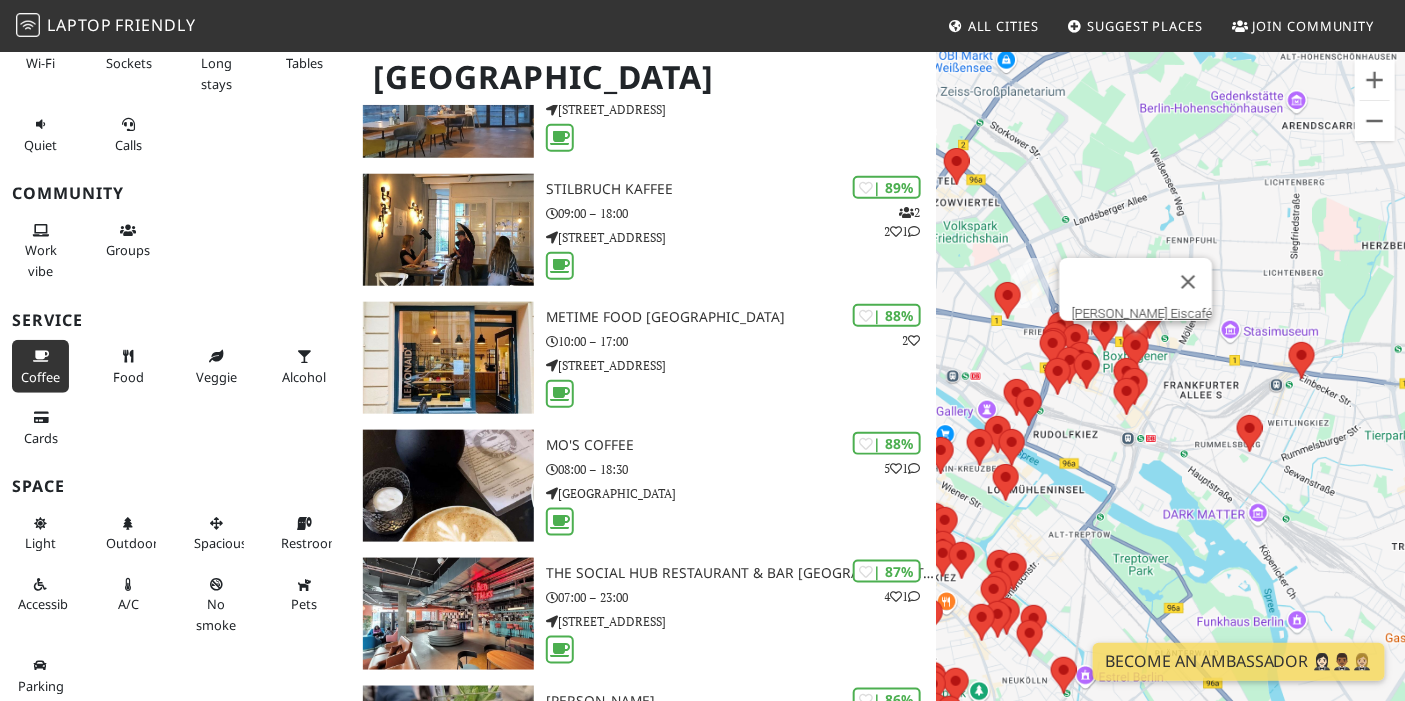 scroll, scrollTop: 384, scrollLeft: 0, axis: vertical 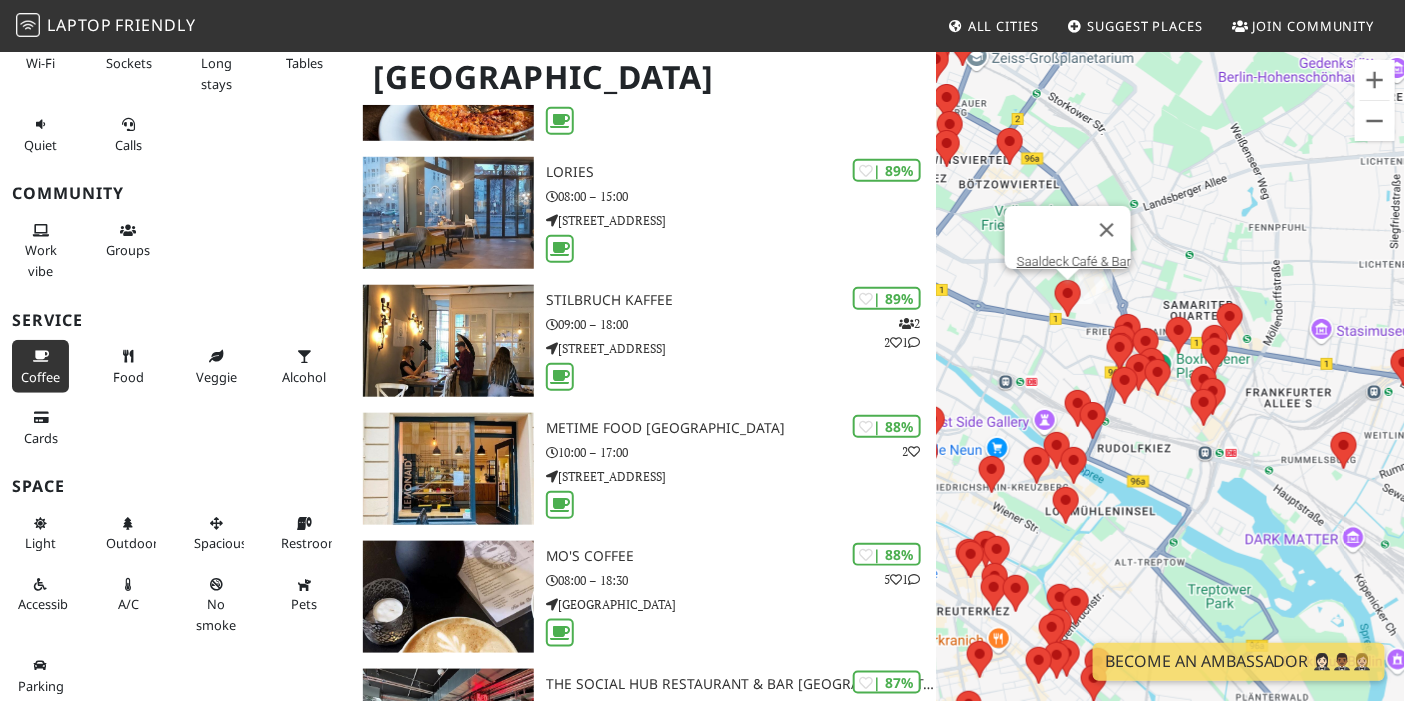 click at bounding box center [1068, 298] 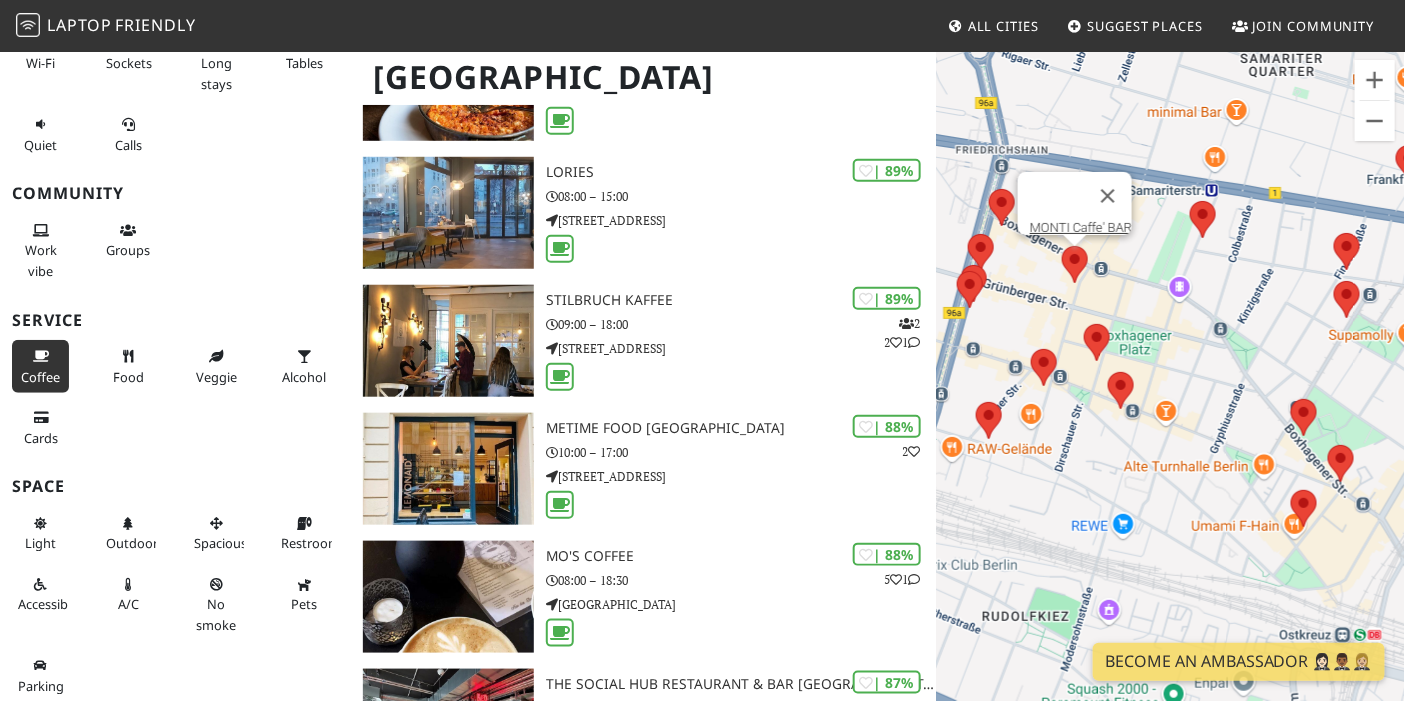 click at bounding box center [1075, 264] 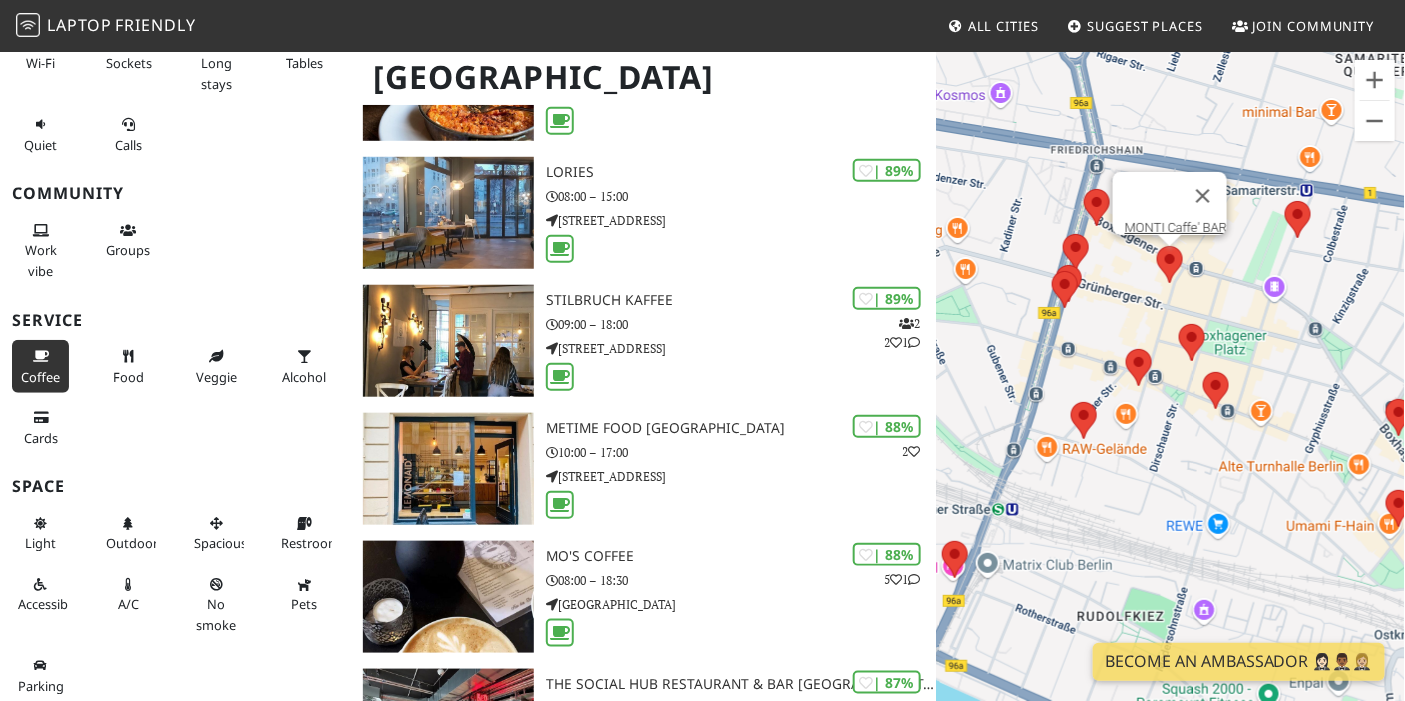 click on "To navigate, press the arrow keys. MONTI Caffe' BAR" at bounding box center [1171, 400] 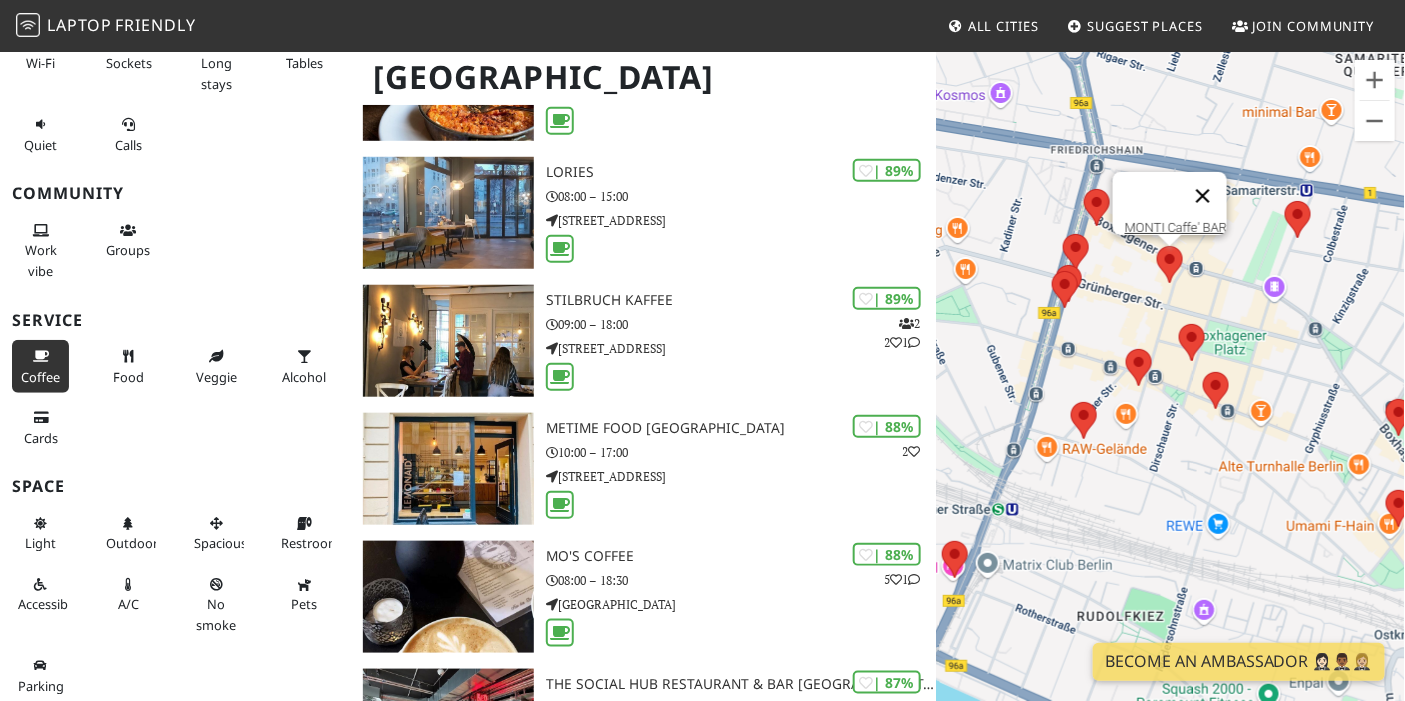 click at bounding box center (1203, 196) 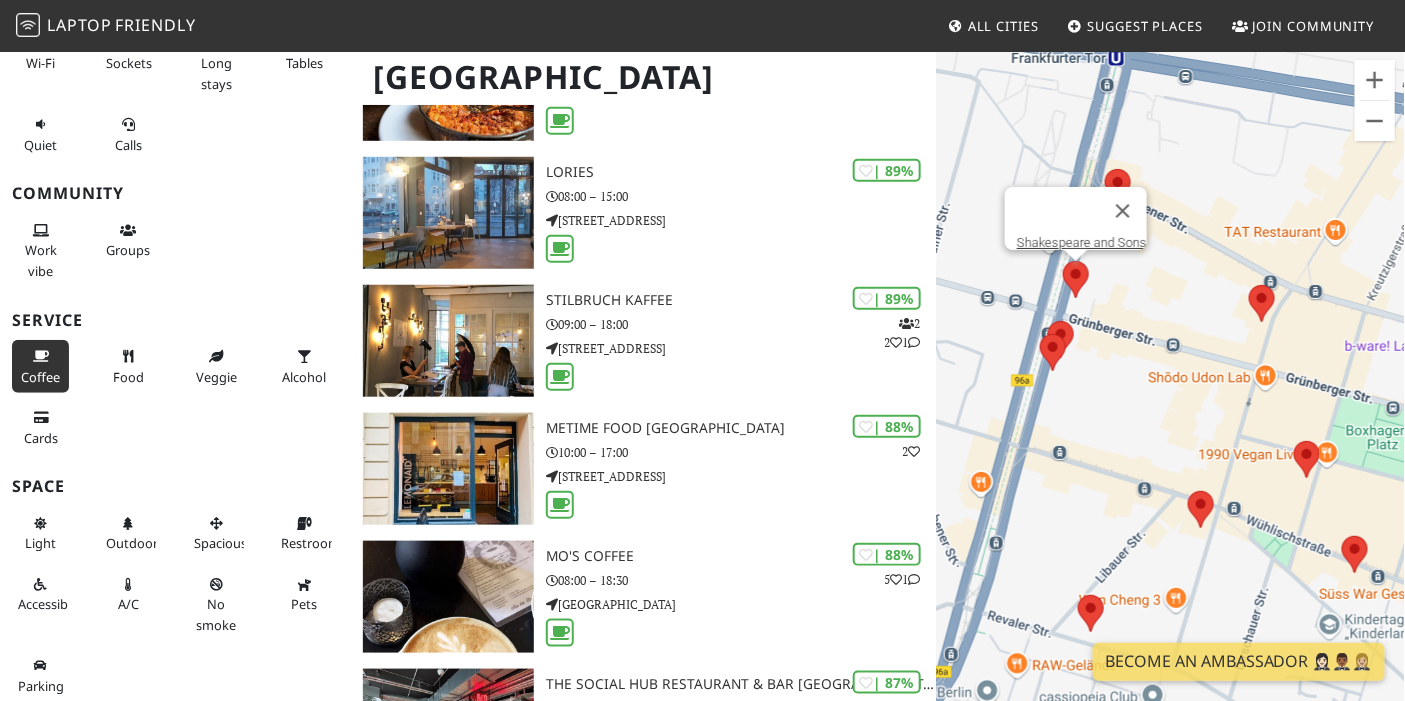 click at bounding box center [1076, 279] 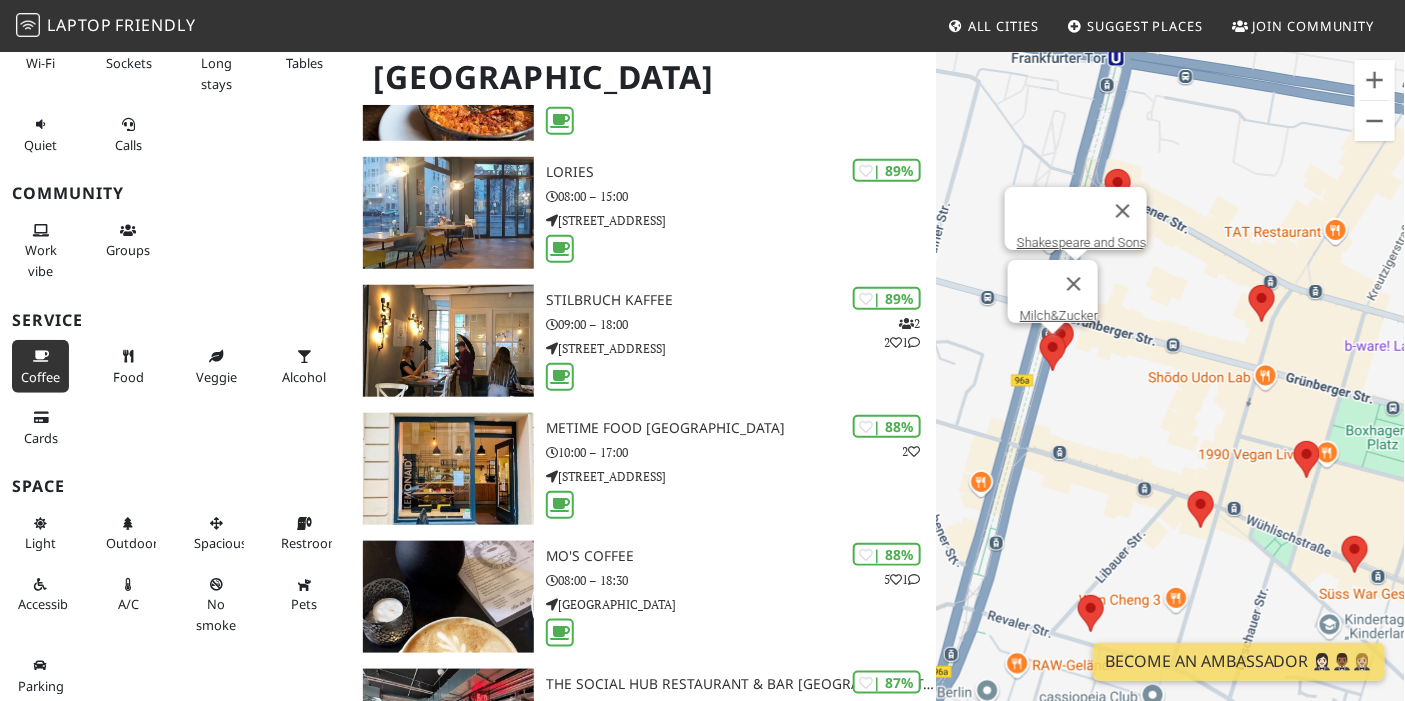click at bounding box center [1053, 352] 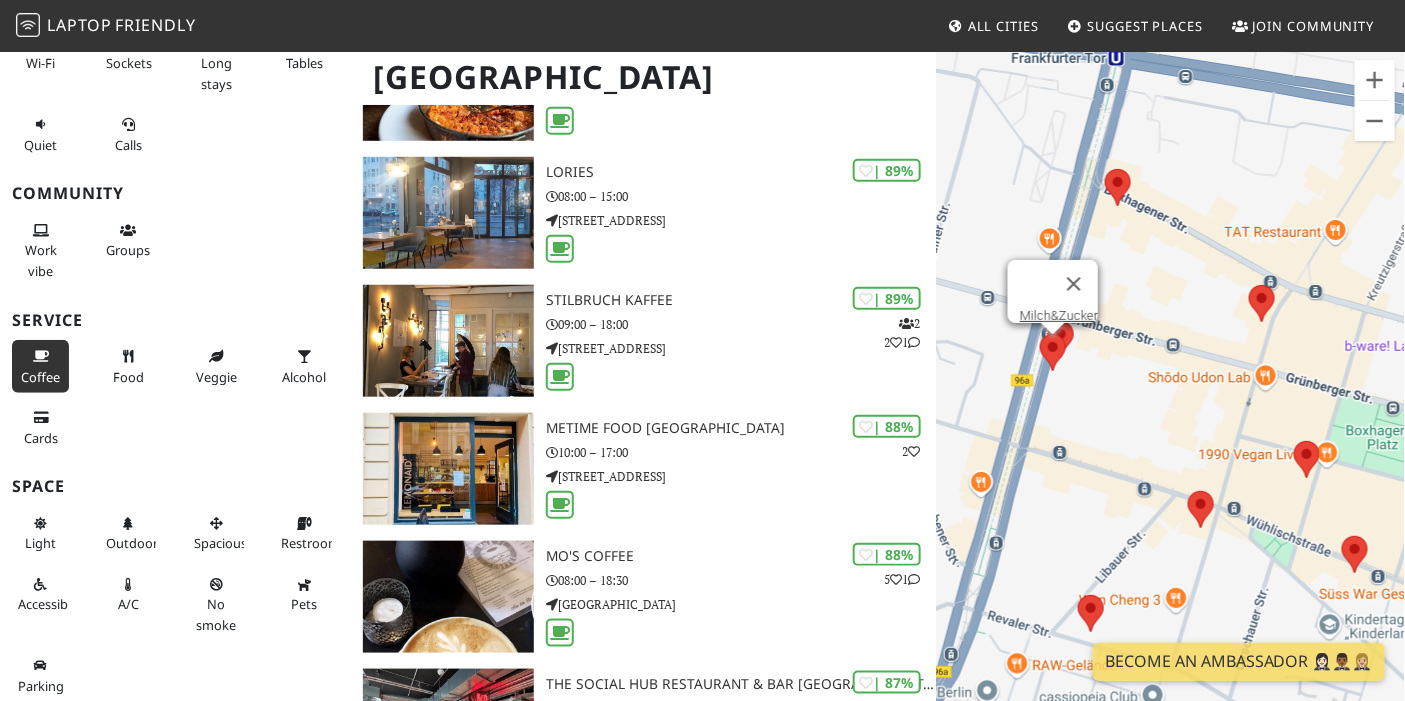 click at bounding box center [1053, 352] 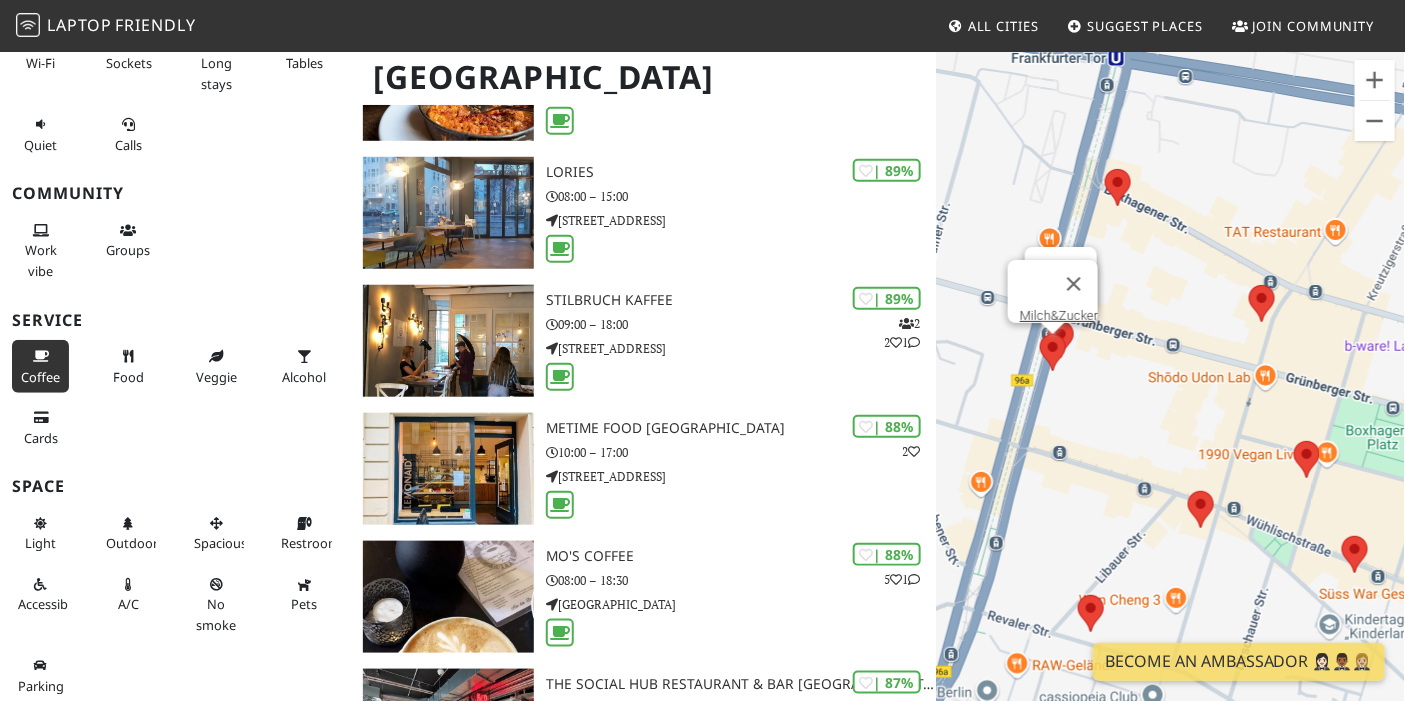 click at bounding box center [1061, 339] 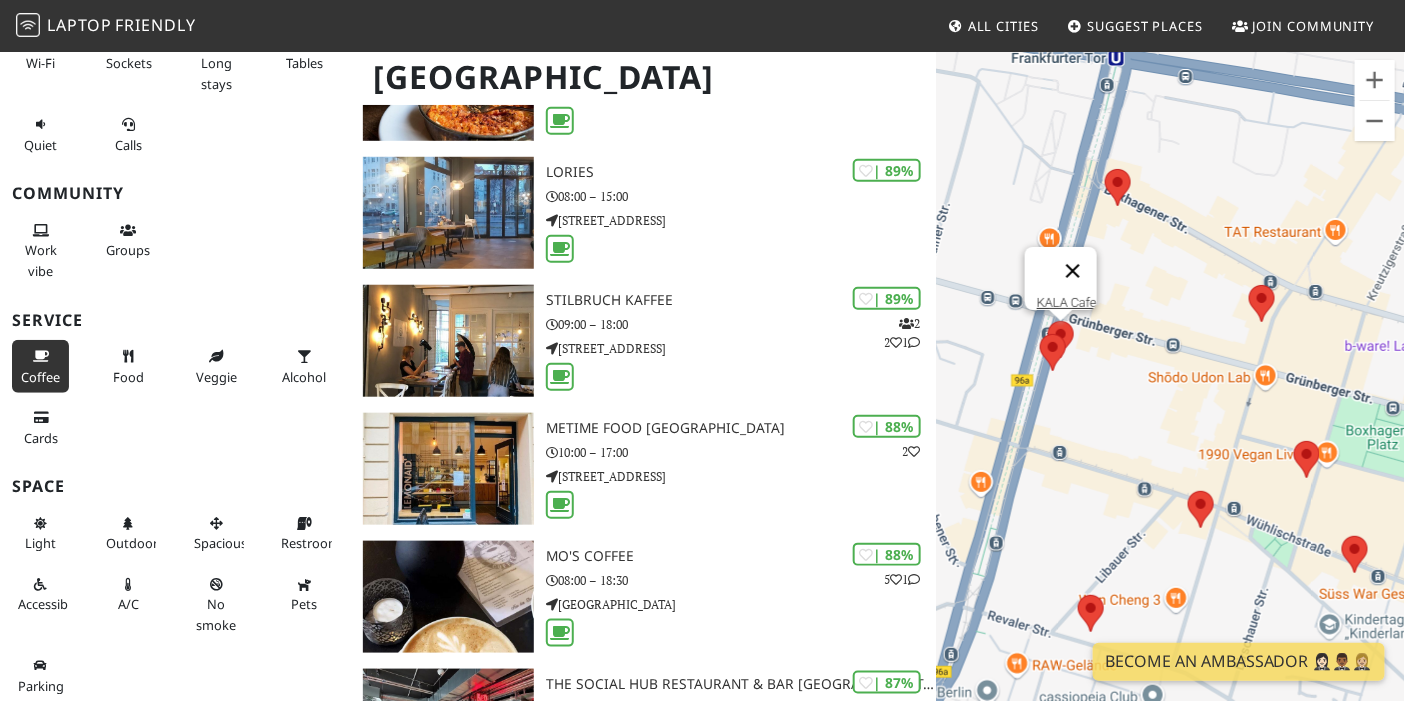 click at bounding box center [1073, 271] 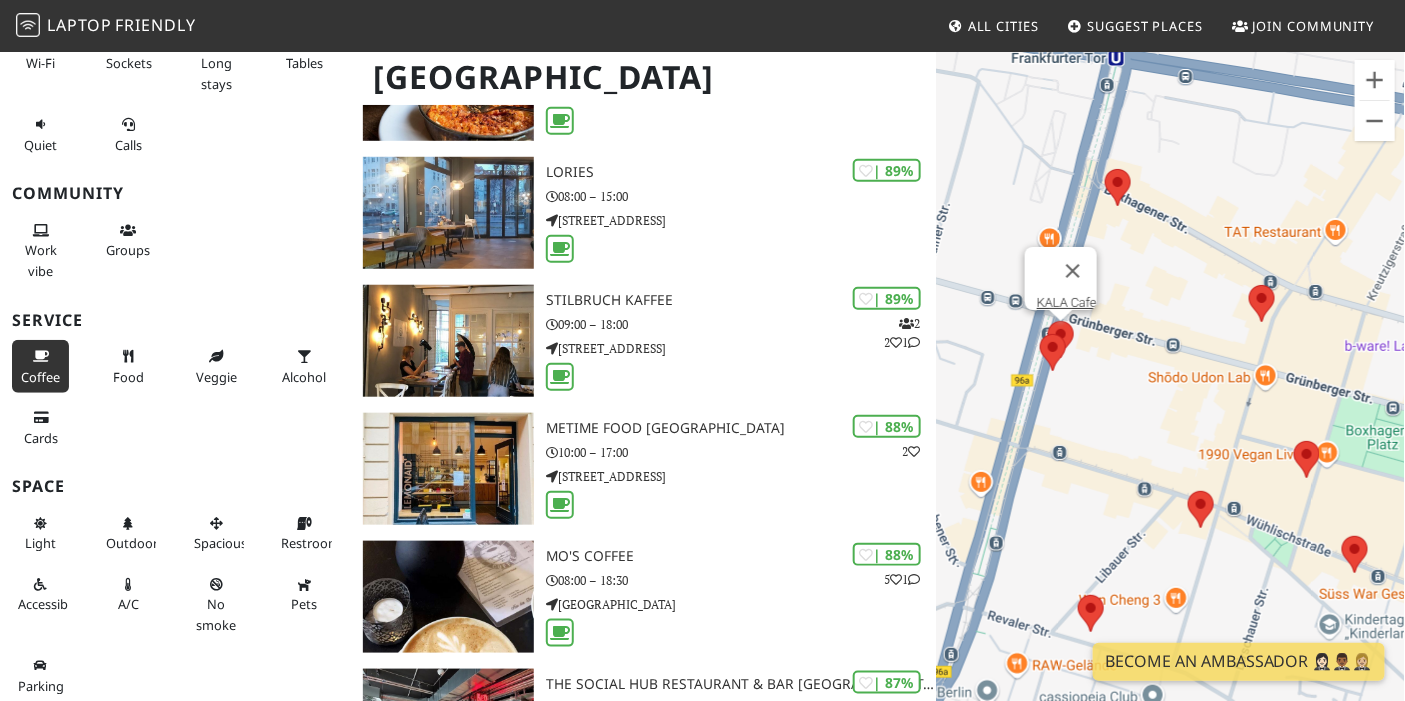 scroll, scrollTop: 386, scrollLeft: 0, axis: vertical 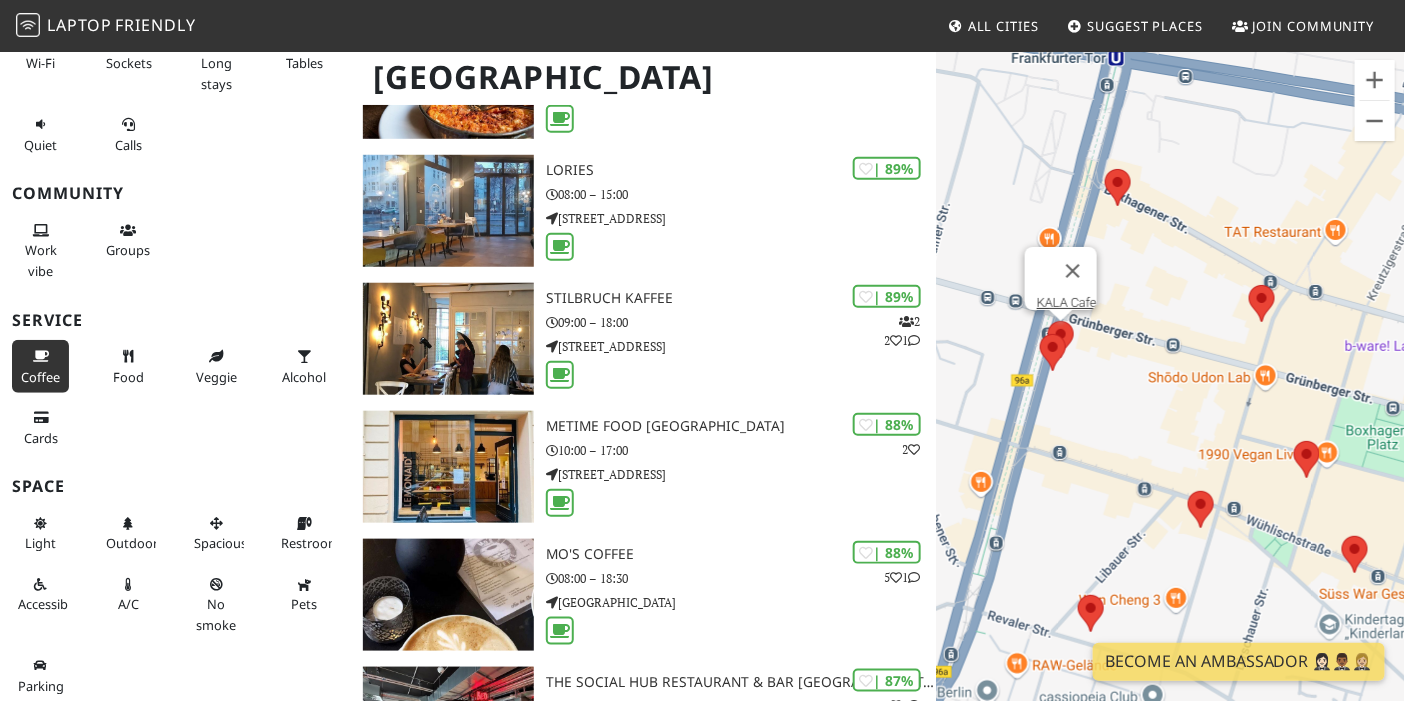 click at bounding box center (1061, 339) 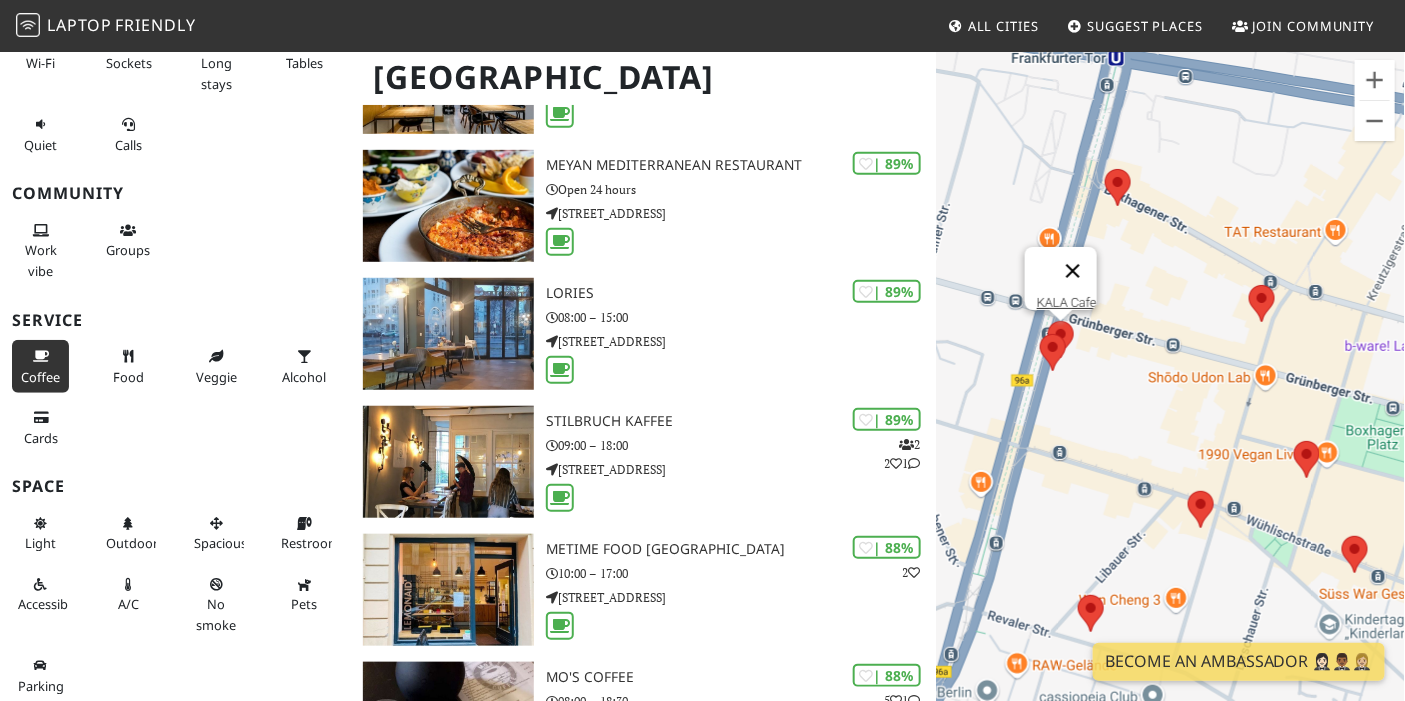 scroll, scrollTop: 246, scrollLeft: 0, axis: vertical 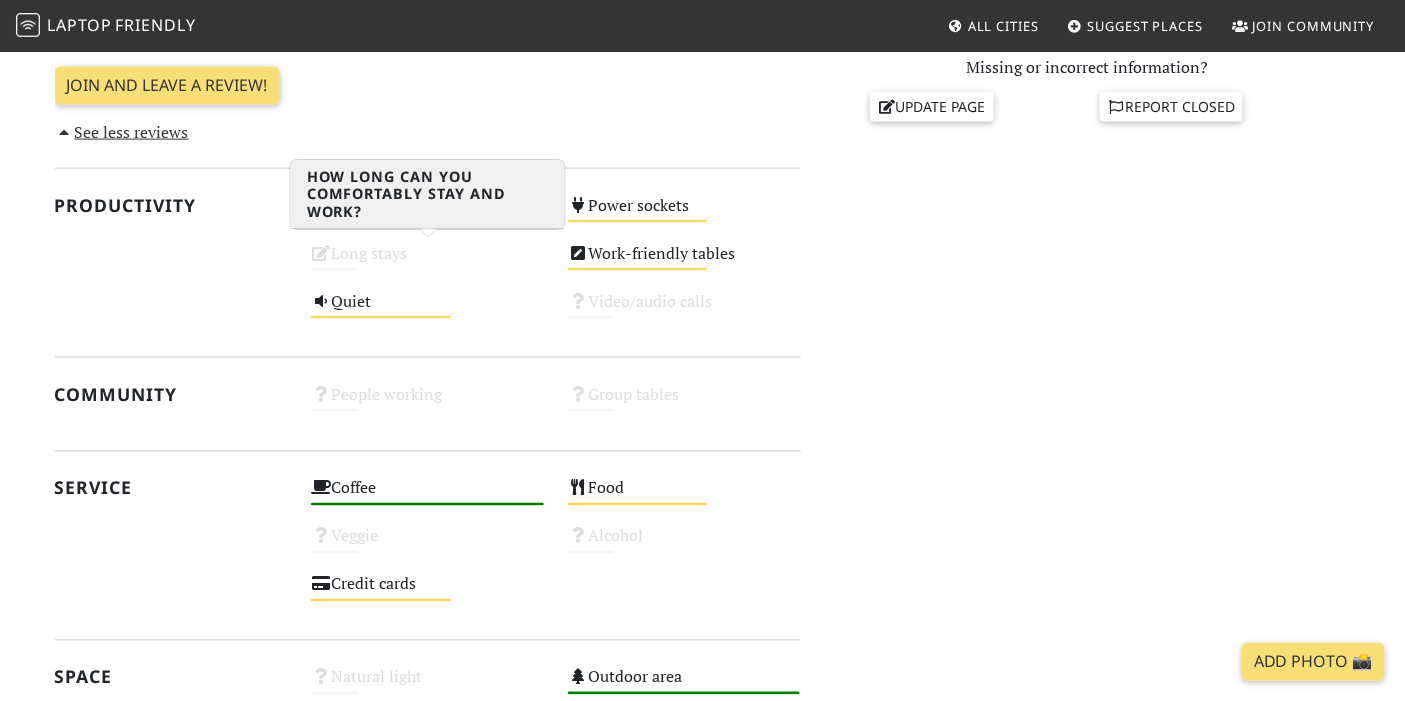 click on "Long stays
Unknown" at bounding box center [427, 263] 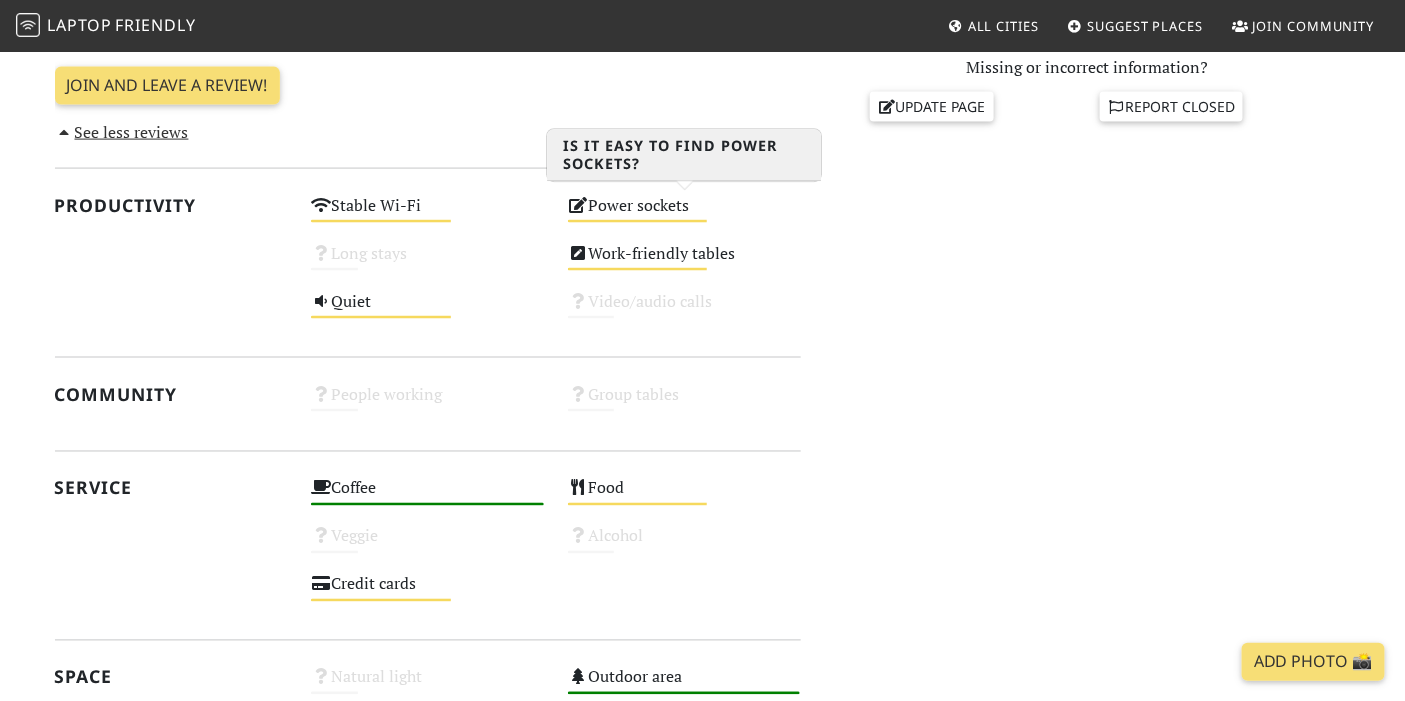 click on "Power sockets
Medium" at bounding box center [684, 215] 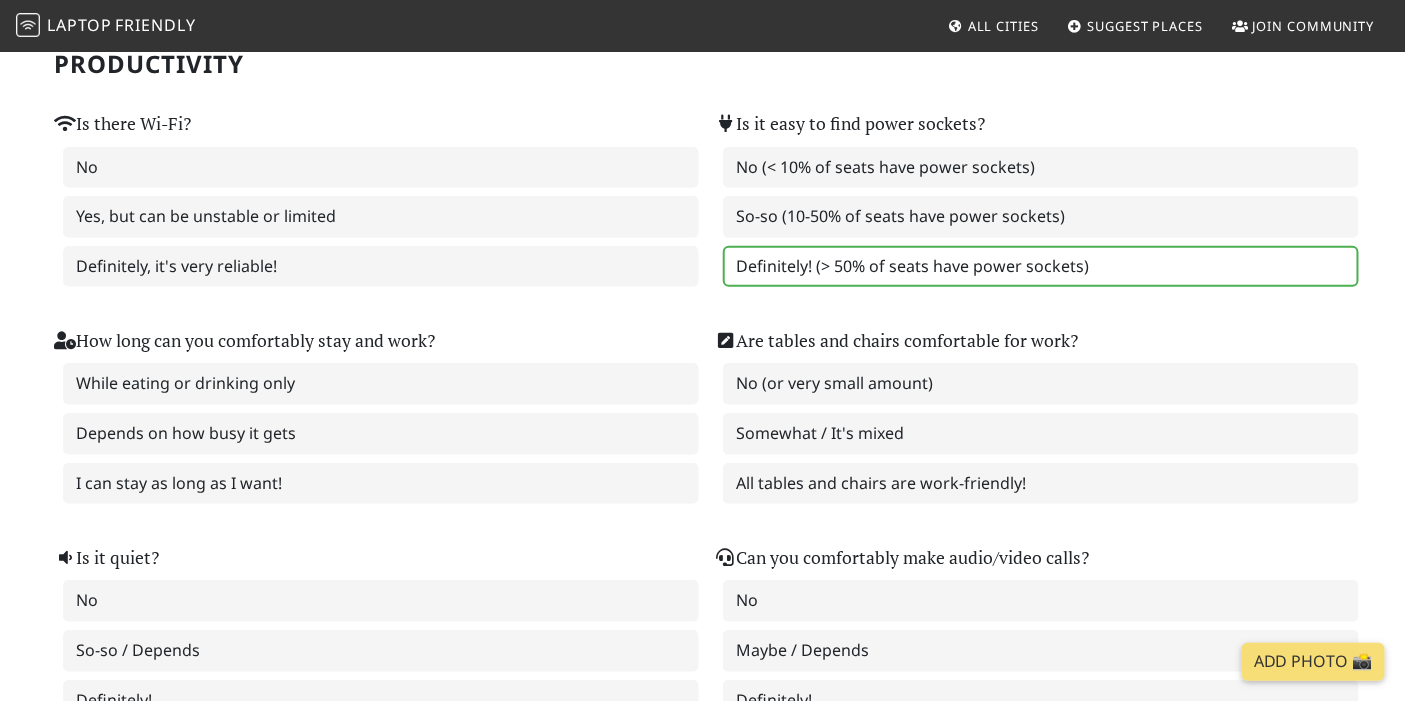 scroll, scrollTop: 0, scrollLeft: 0, axis: both 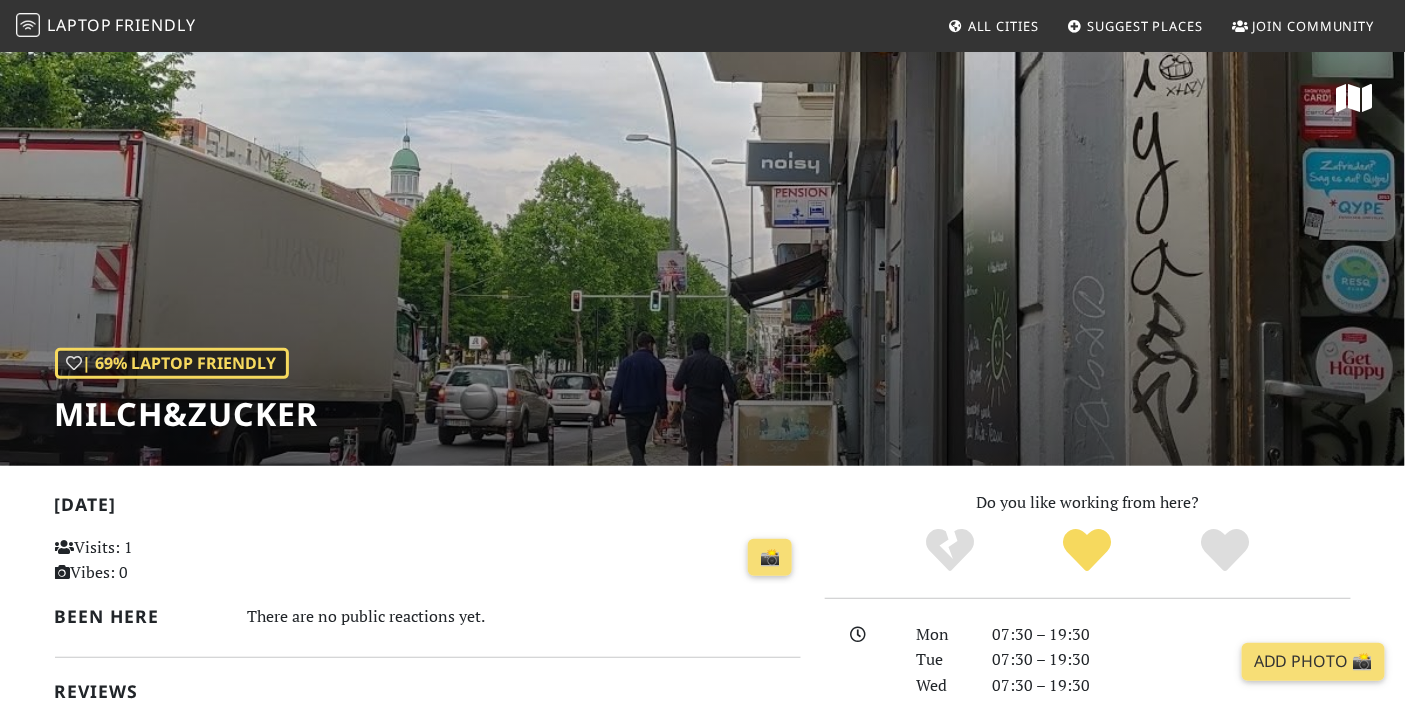 drag, startPoint x: 914, startPoint y: 208, endPoint x: 616, endPoint y: 226, distance: 298.54312 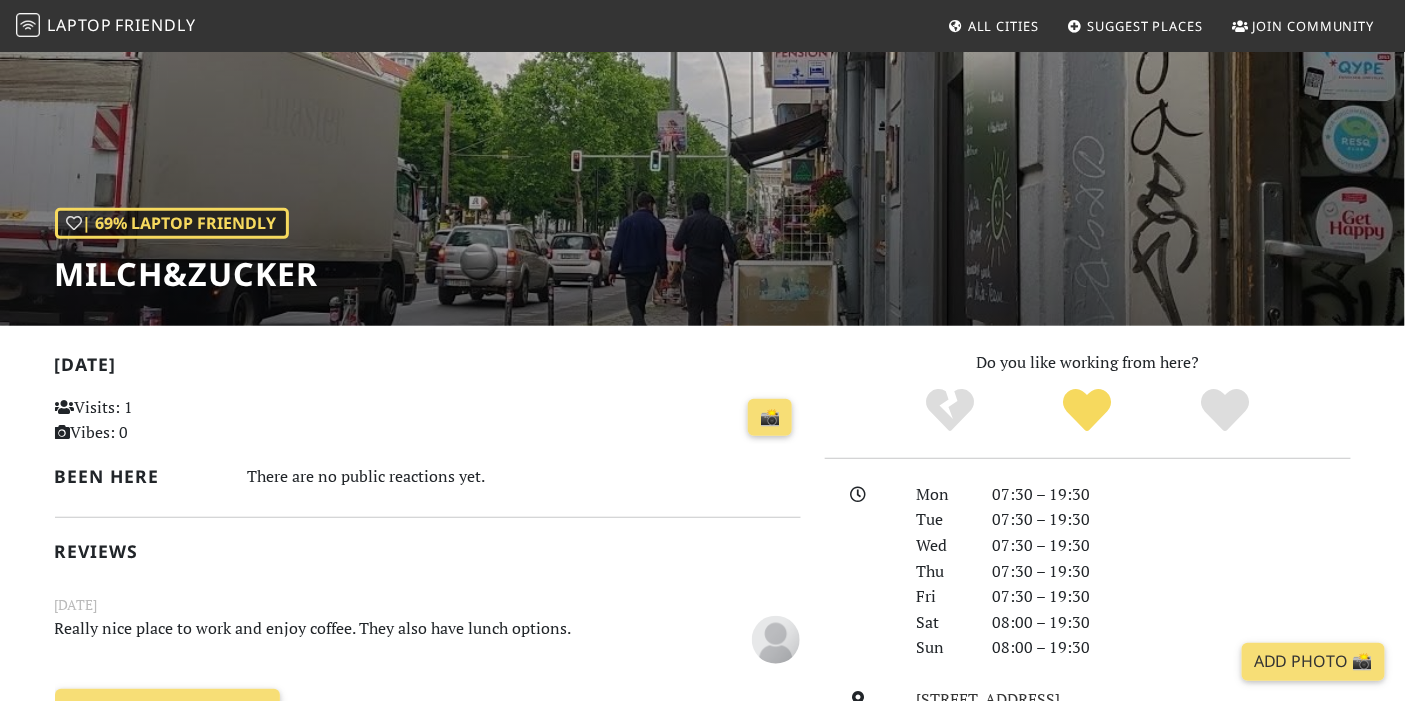 scroll, scrollTop: 0, scrollLeft: 0, axis: both 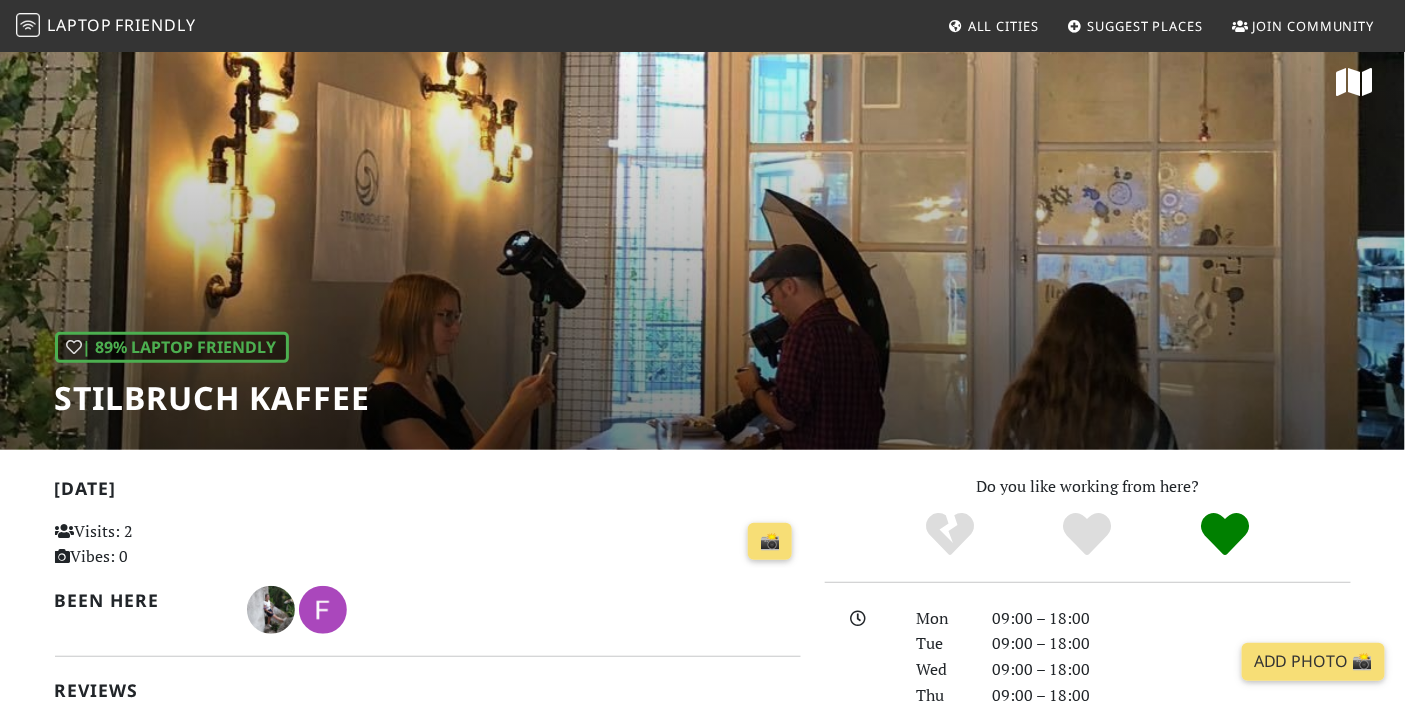 click on "| 89% Laptop Friendly
Stilbruch Kaffee" at bounding box center [702, 242] 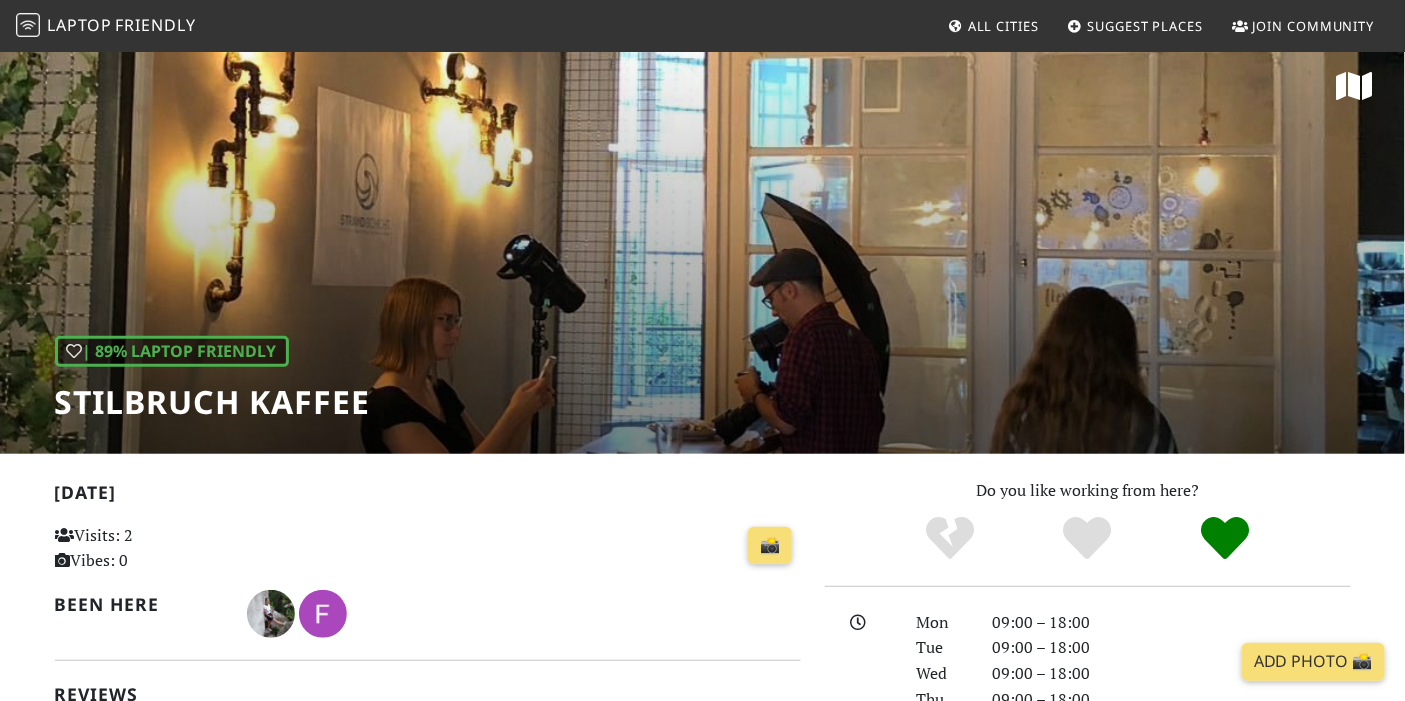 scroll, scrollTop: 11, scrollLeft: 0, axis: vertical 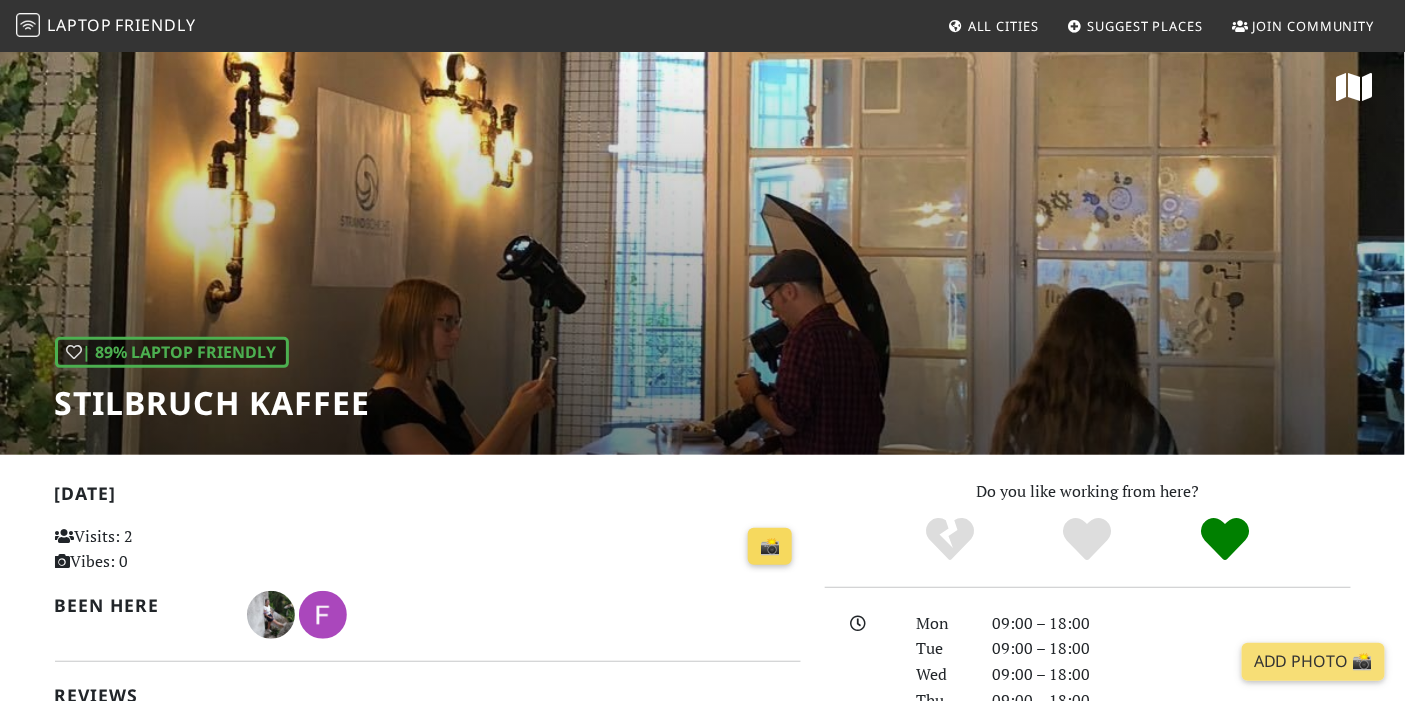 click on "📸" at bounding box center (770, 547) 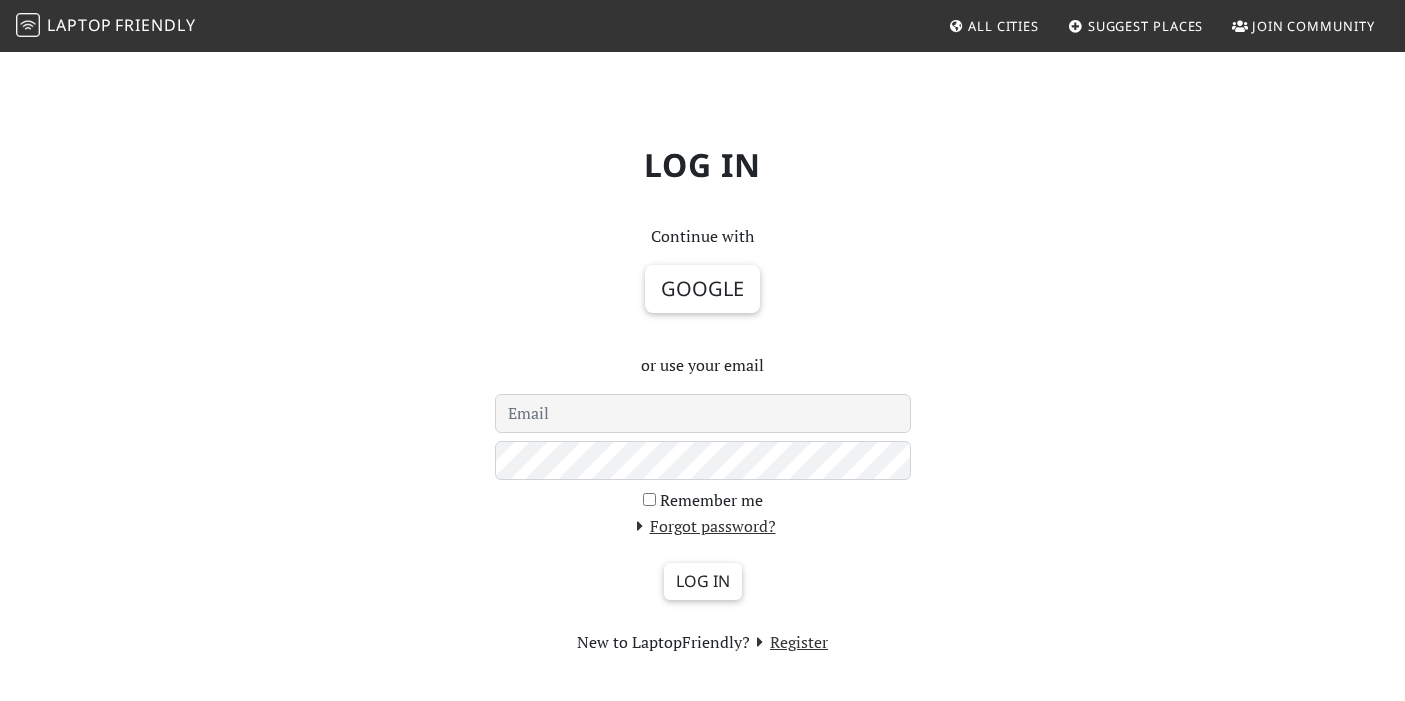 scroll, scrollTop: 0, scrollLeft: 0, axis: both 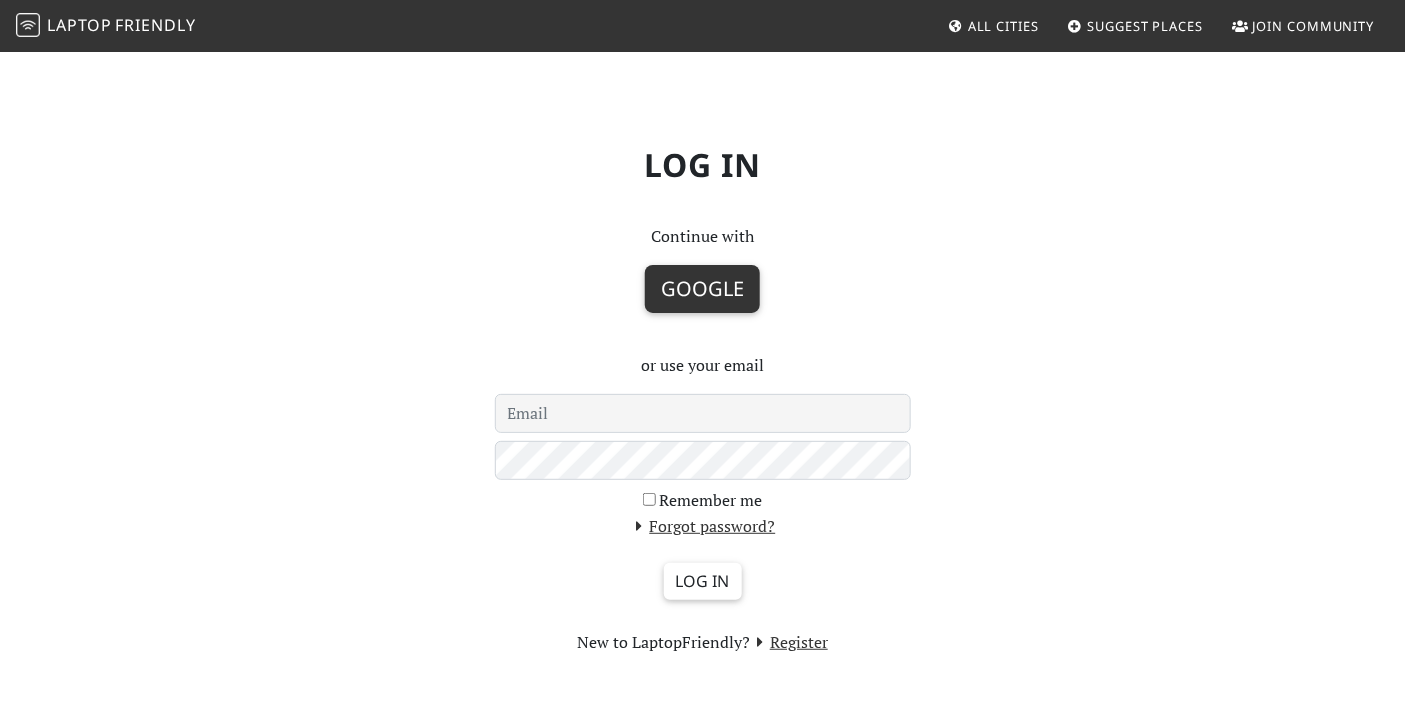 click on "Google" at bounding box center [702, 289] 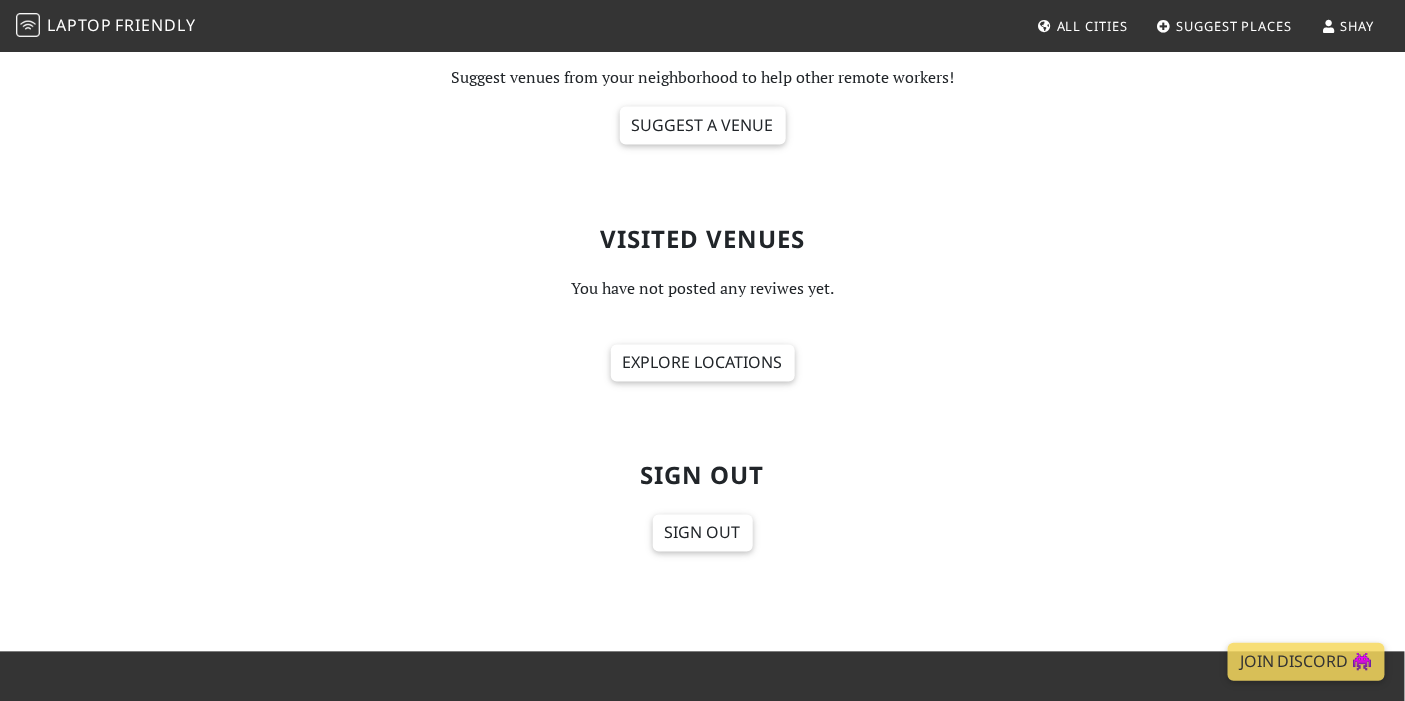 scroll, scrollTop: 986, scrollLeft: 0, axis: vertical 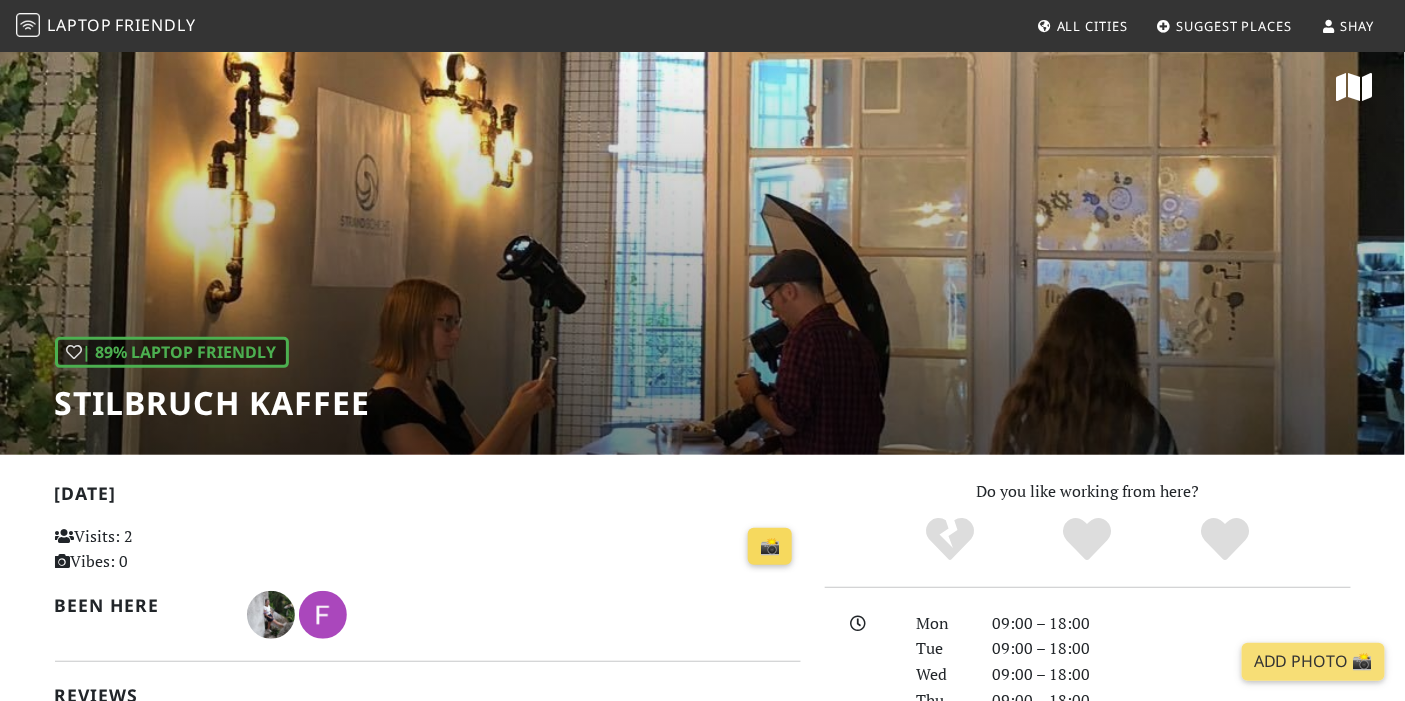 click on "📸" at bounding box center [770, 547] 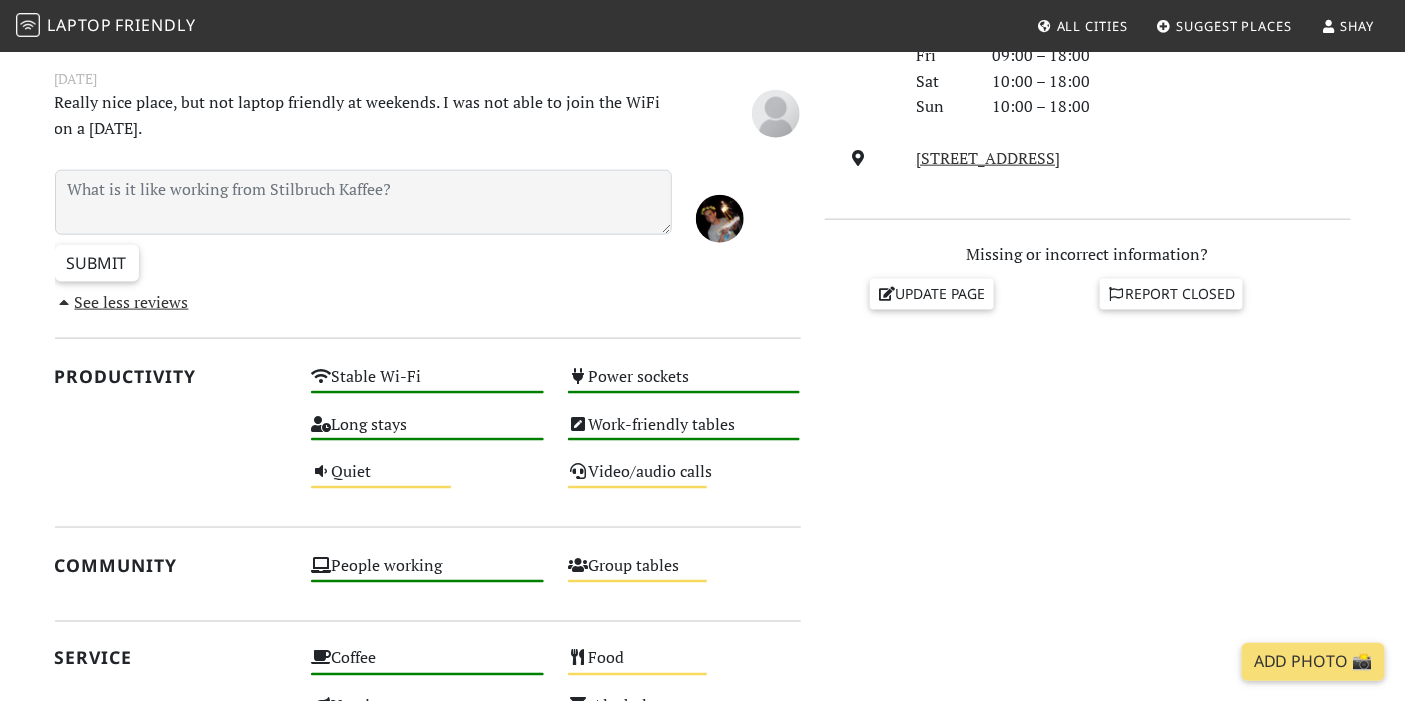 scroll, scrollTop: 608, scrollLeft: 0, axis: vertical 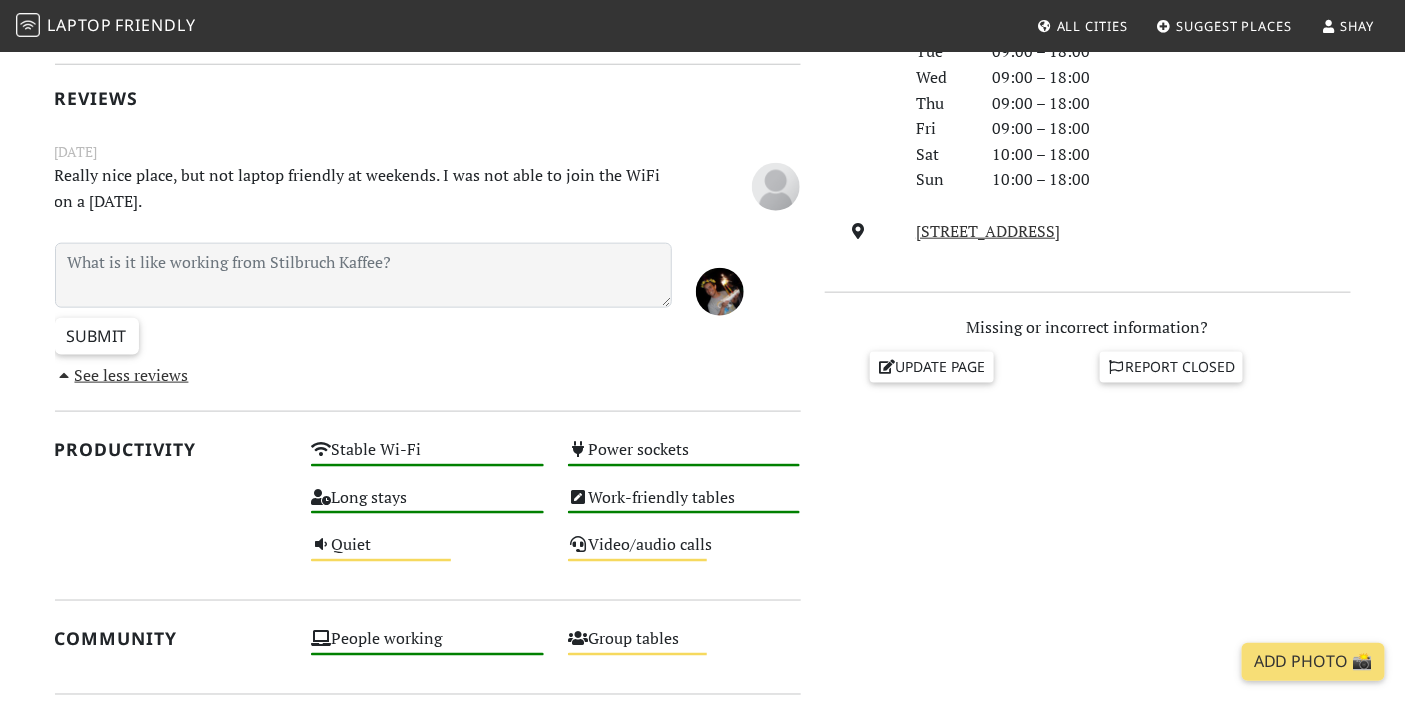click on "See less reviews" at bounding box center [122, 375] 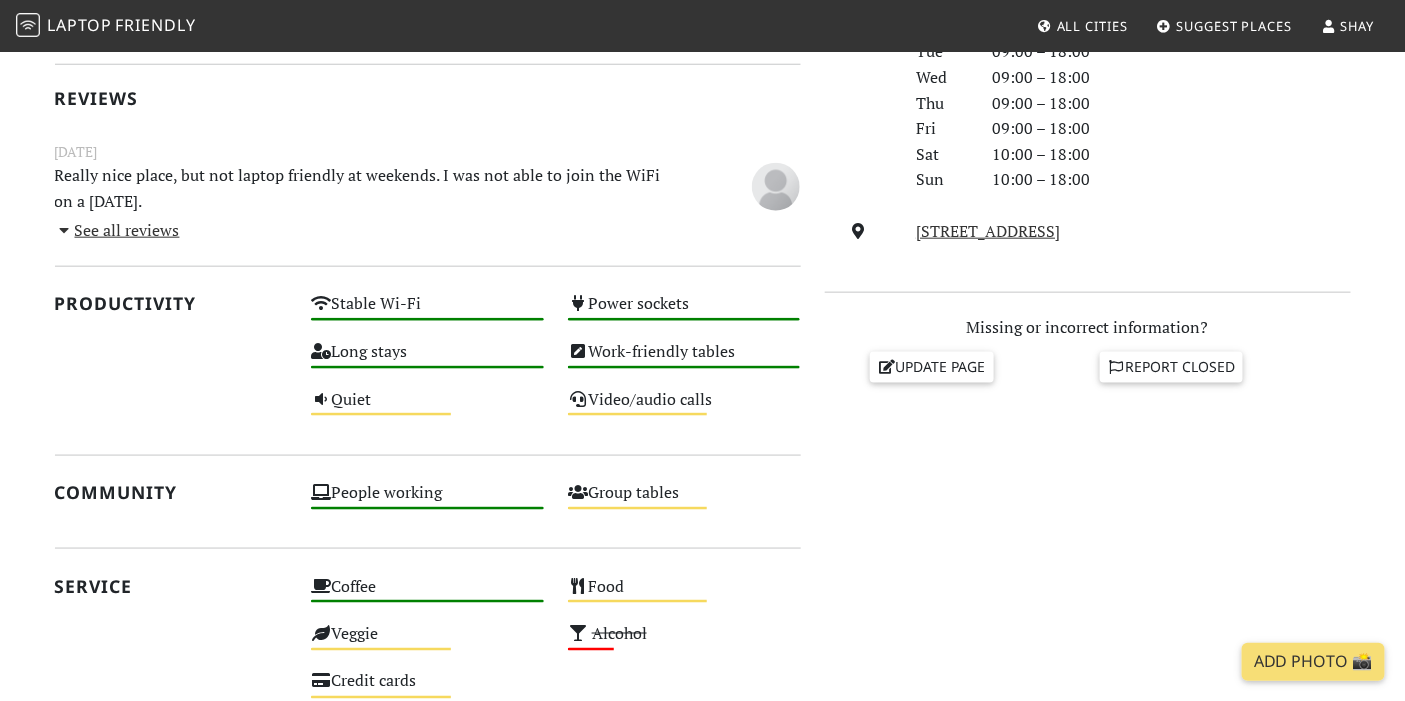 click on "See all reviews" at bounding box center [117, 230] 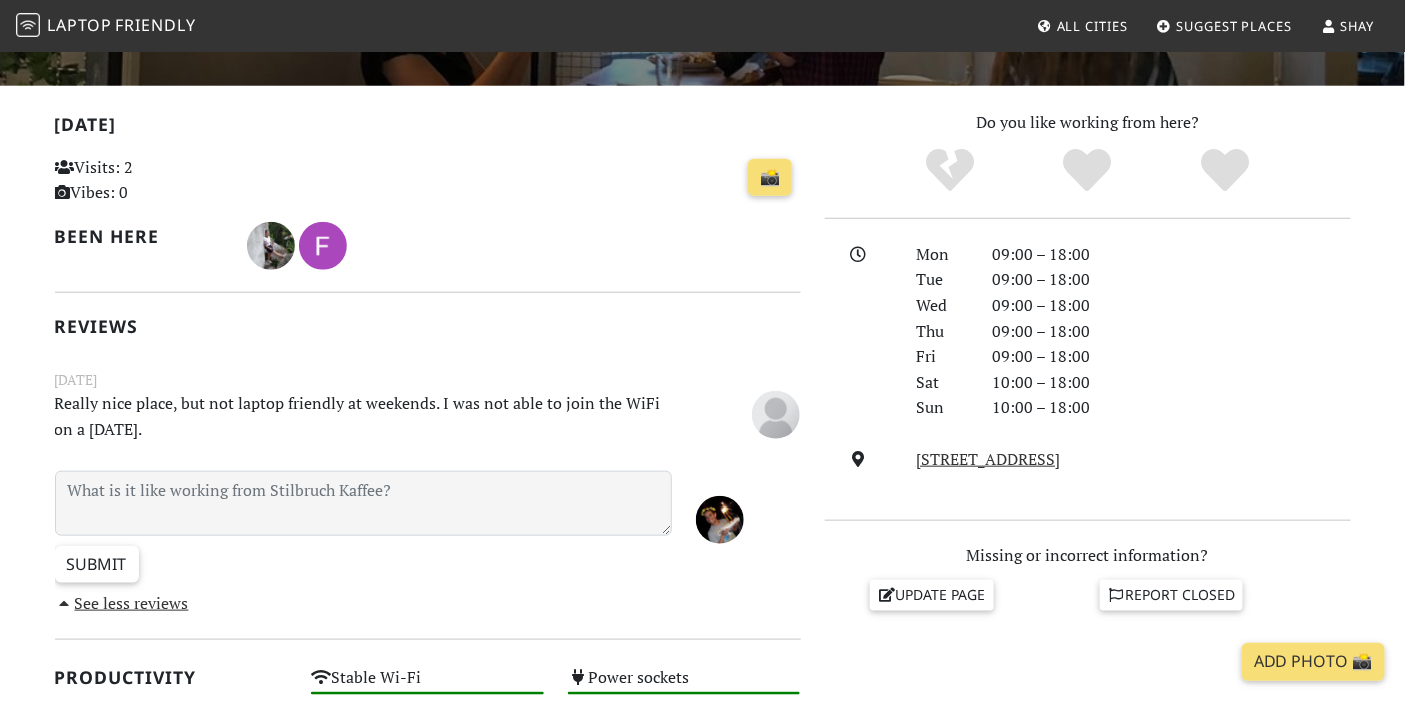 scroll, scrollTop: 380, scrollLeft: 0, axis: vertical 